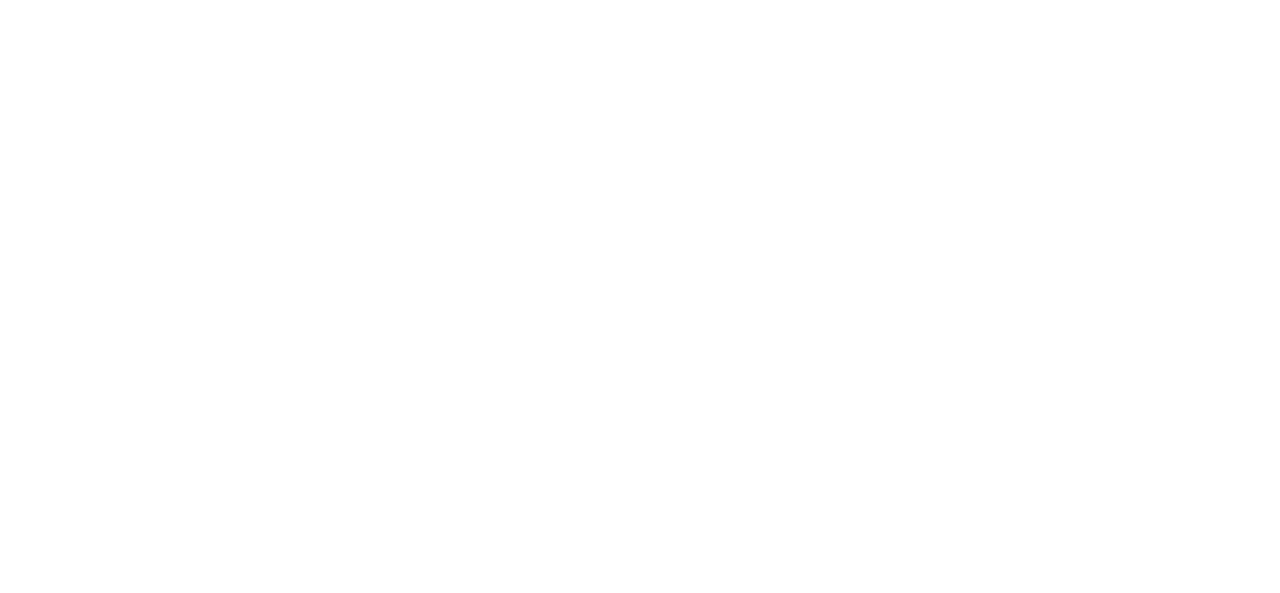 scroll, scrollTop: 0, scrollLeft: 0, axis: both 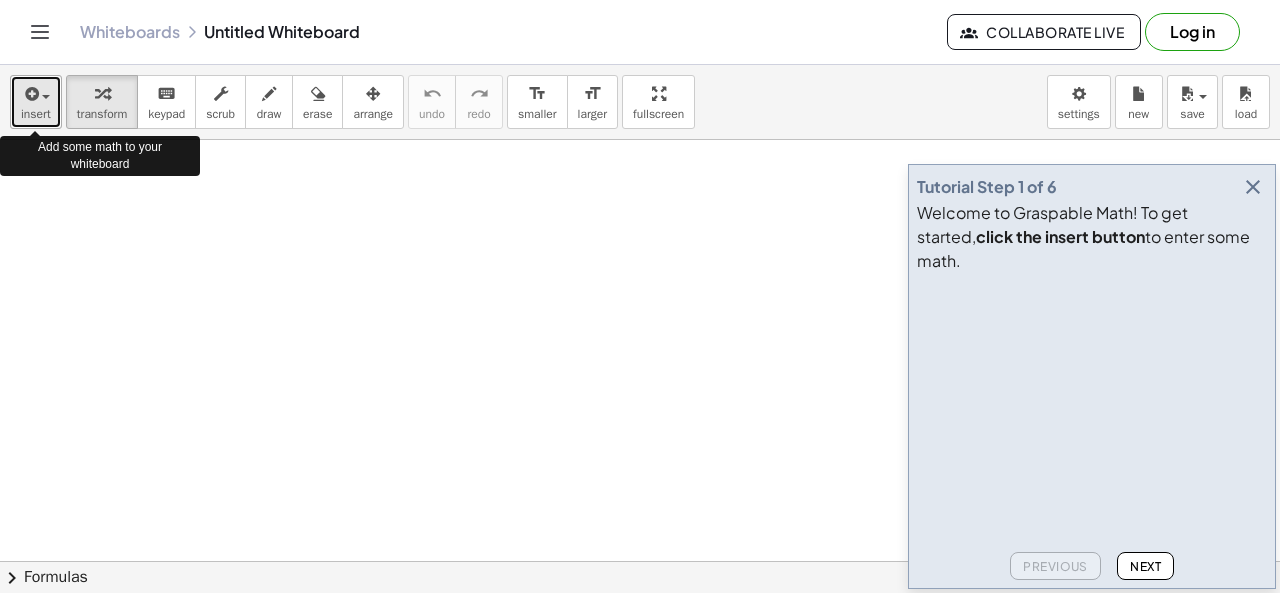click on "insert" at bounding box center (36, 102) 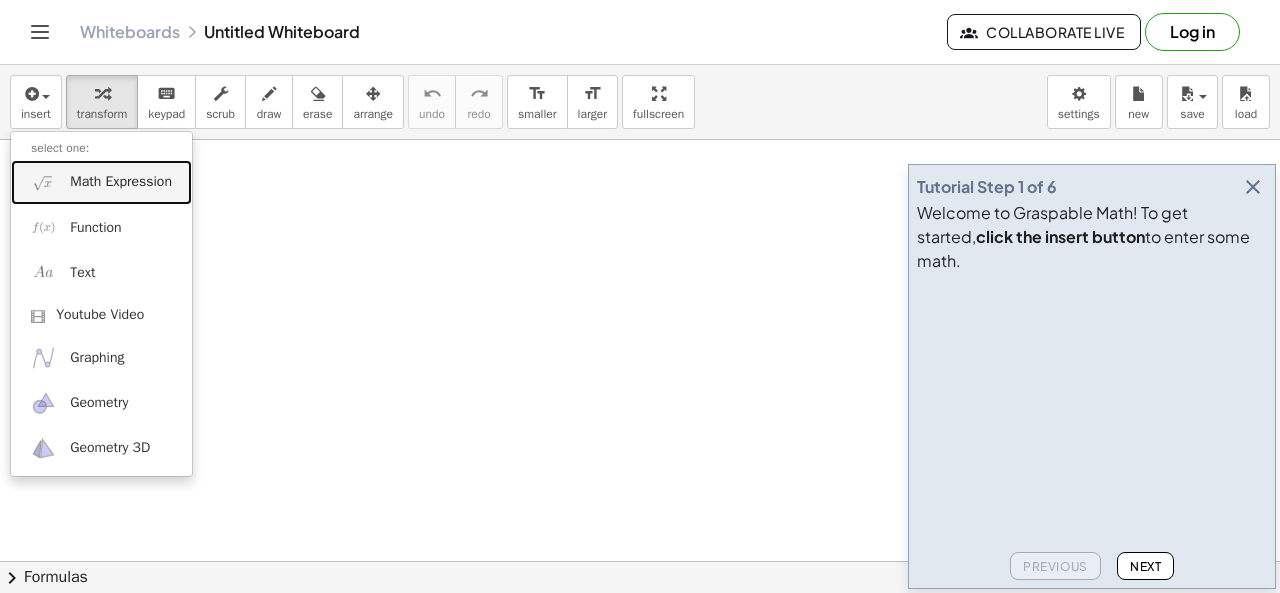 click on "Math Expression" at bounding box center (121, 182) 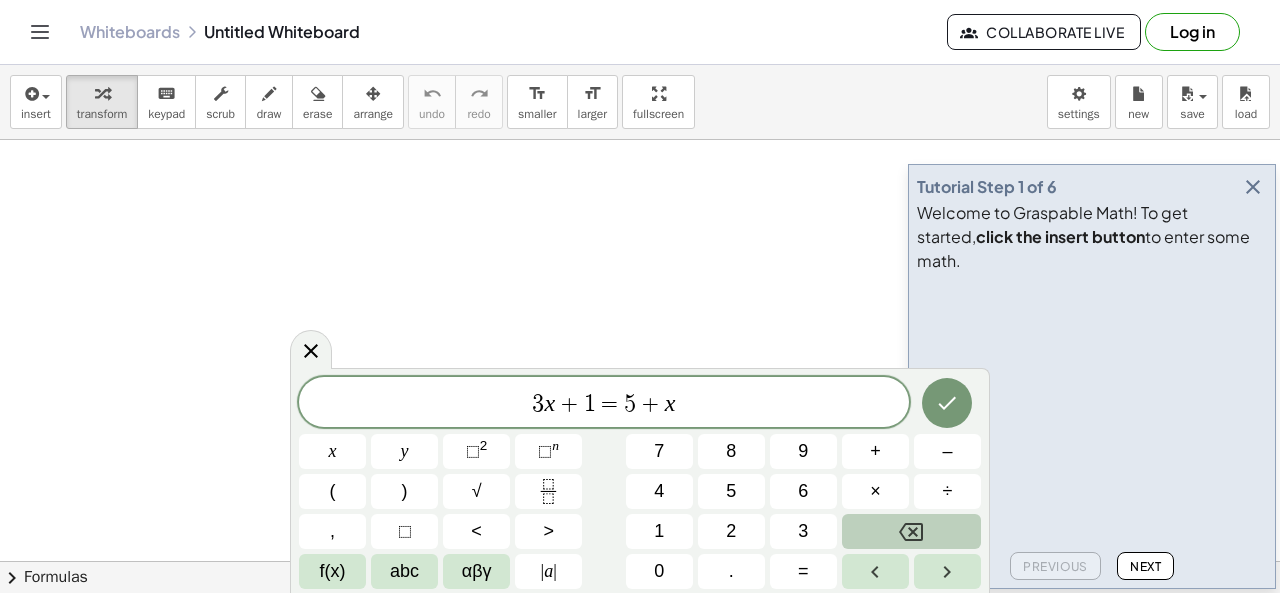 click at bounding box center (911, 531) 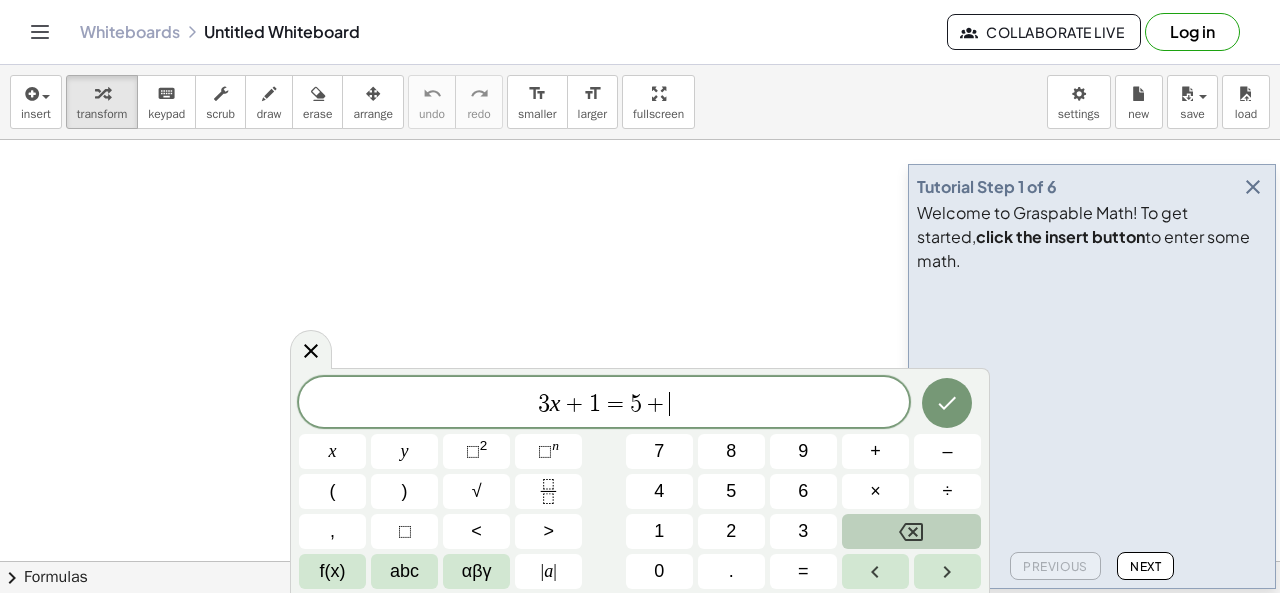 click at bounding box center [911, 531] 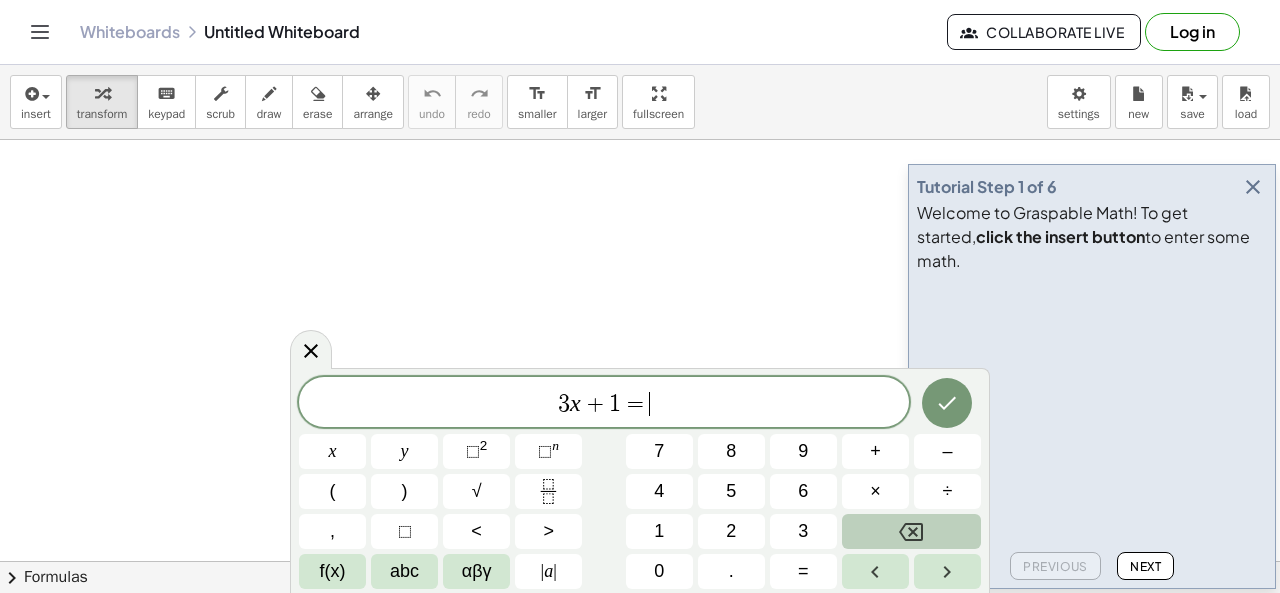 click at bounding box center [911, 531] 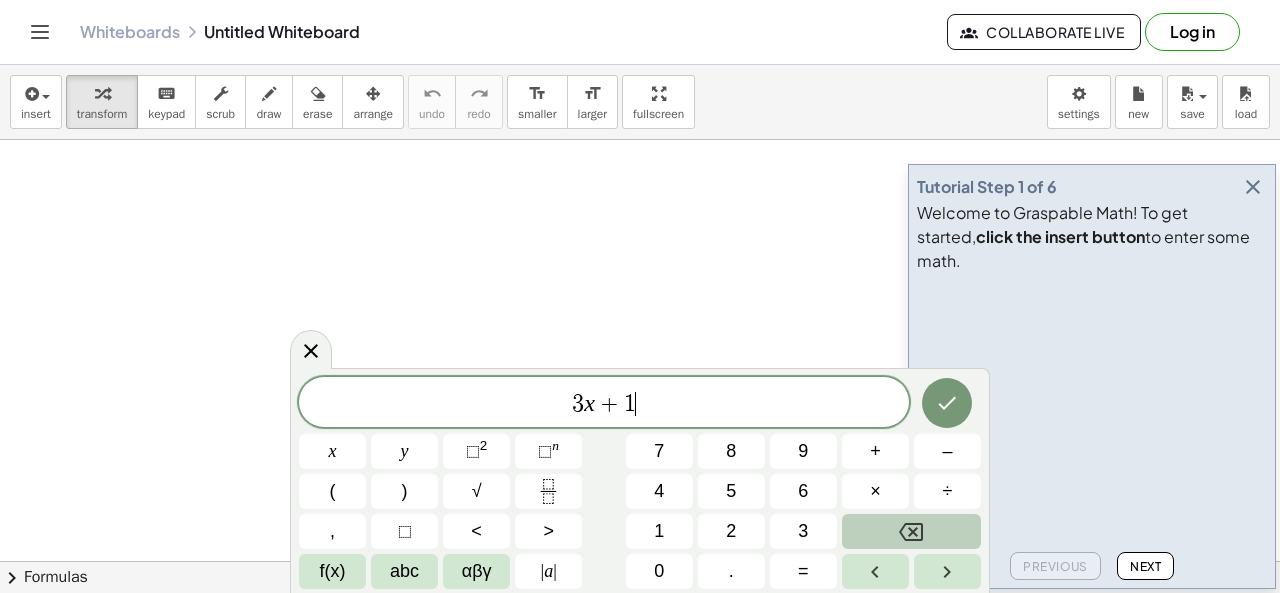 click at bounding box center [911, 531] 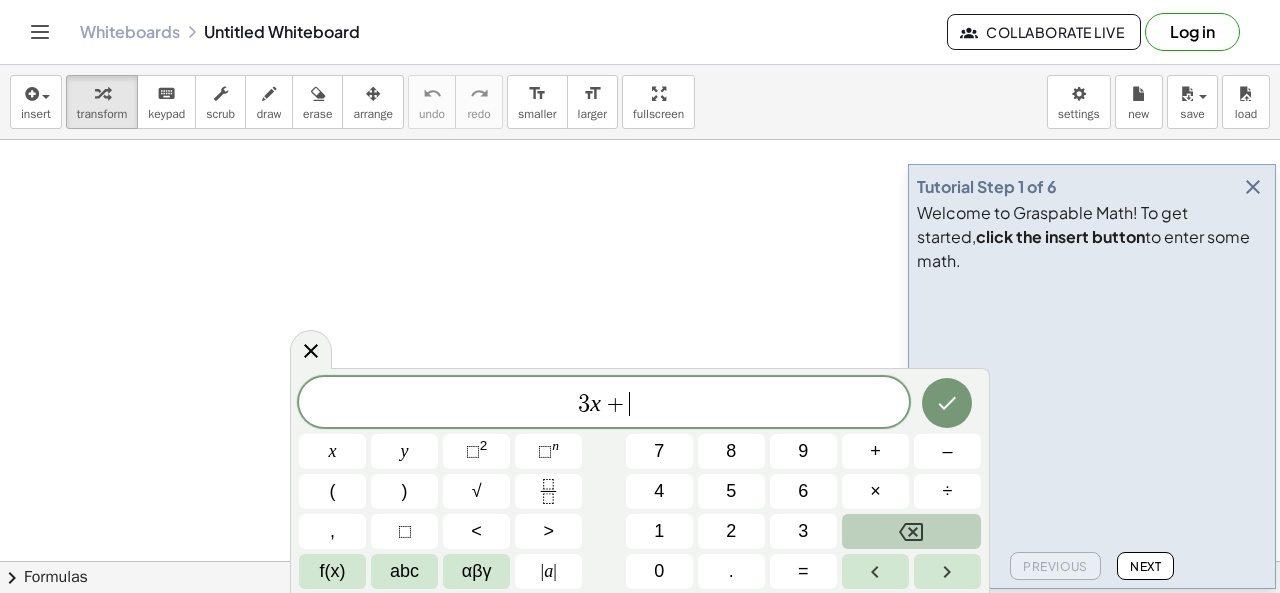 click at bounding box center [911, 531] 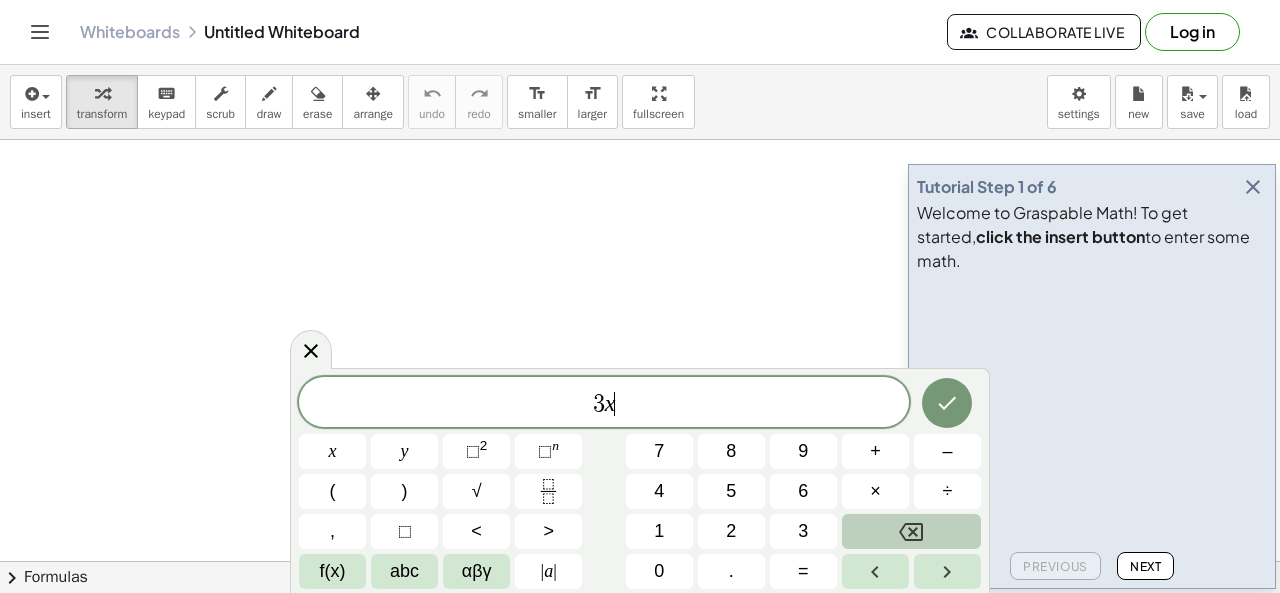 click at bounding box center (911, 531) 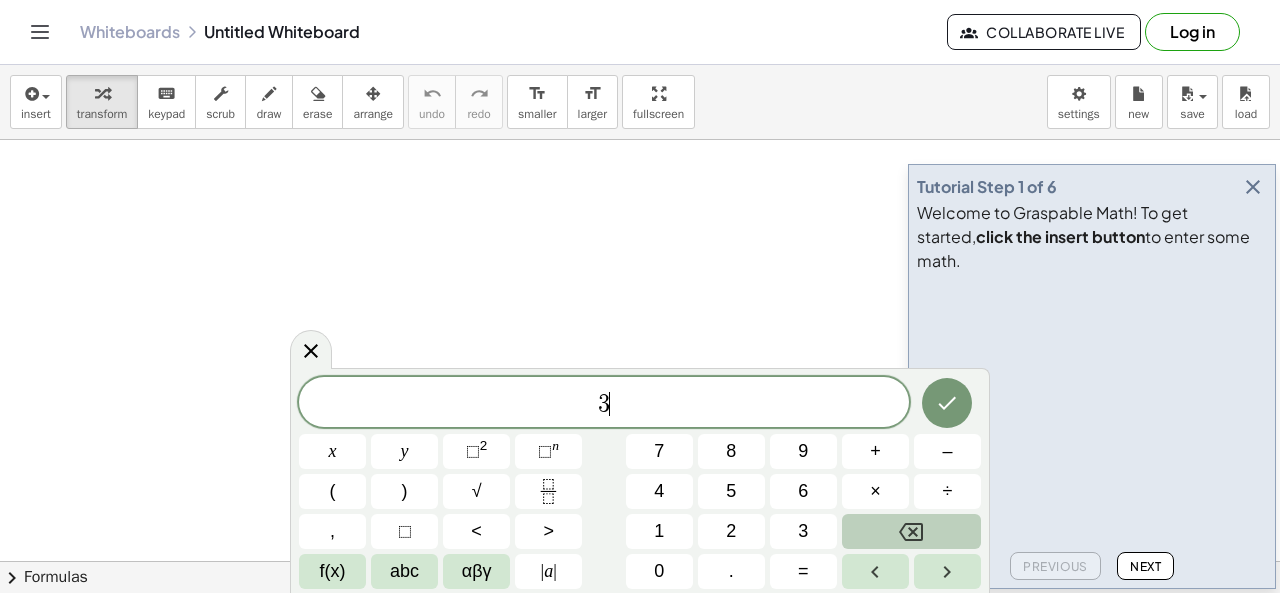 click at bounding box center (911, 531) 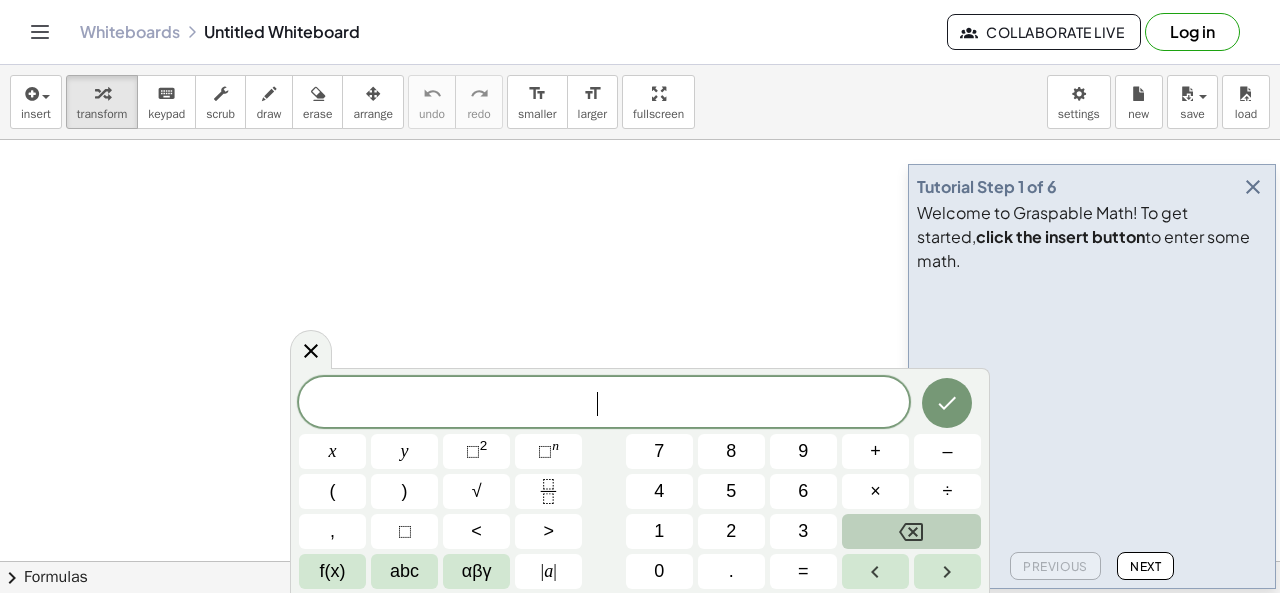 click at bounding box center [911, 531] 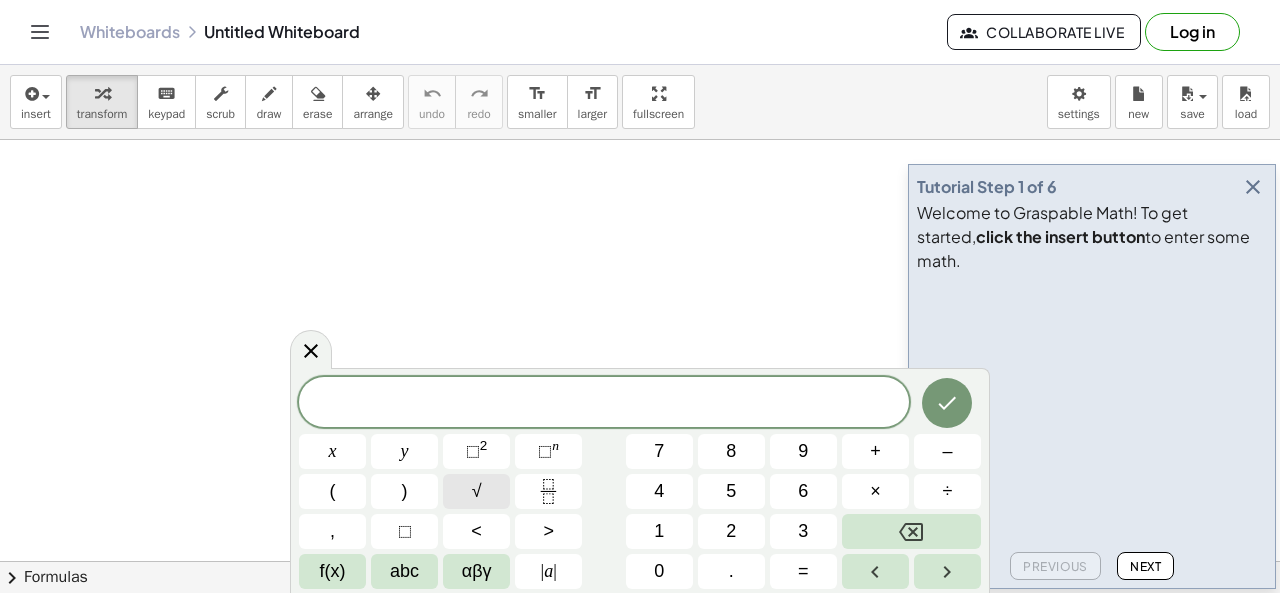 click on "√" at bounding box center (476, 491) 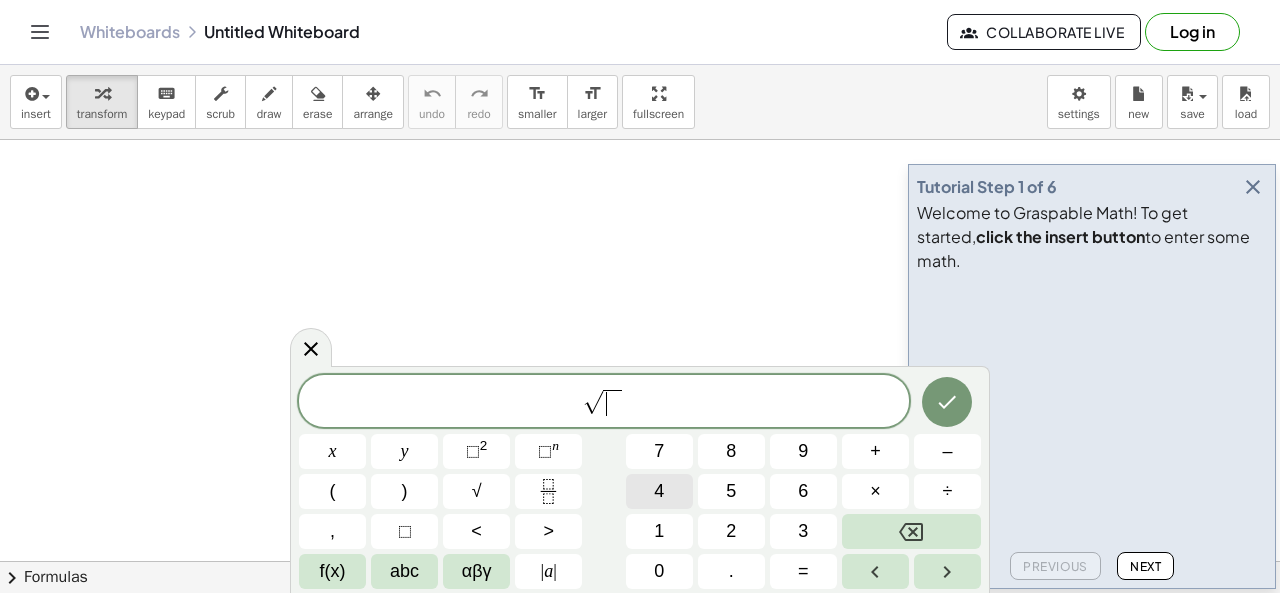 click on "4" at bounding box center (659, 491) 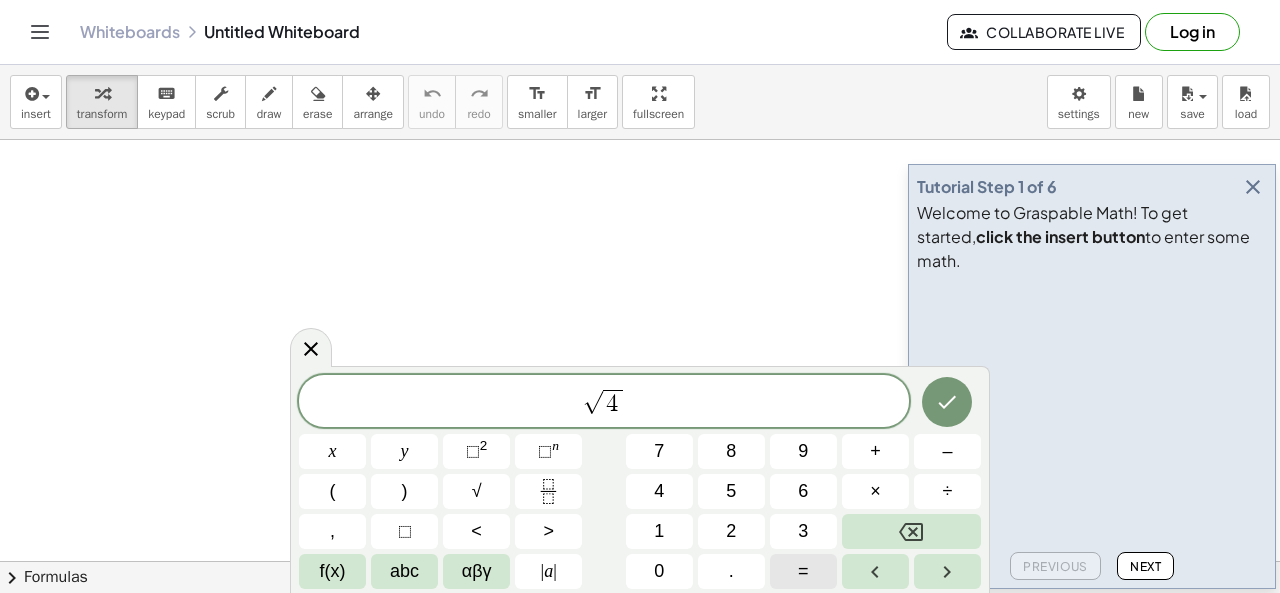 click on "=" at bounding box center [803, 571] 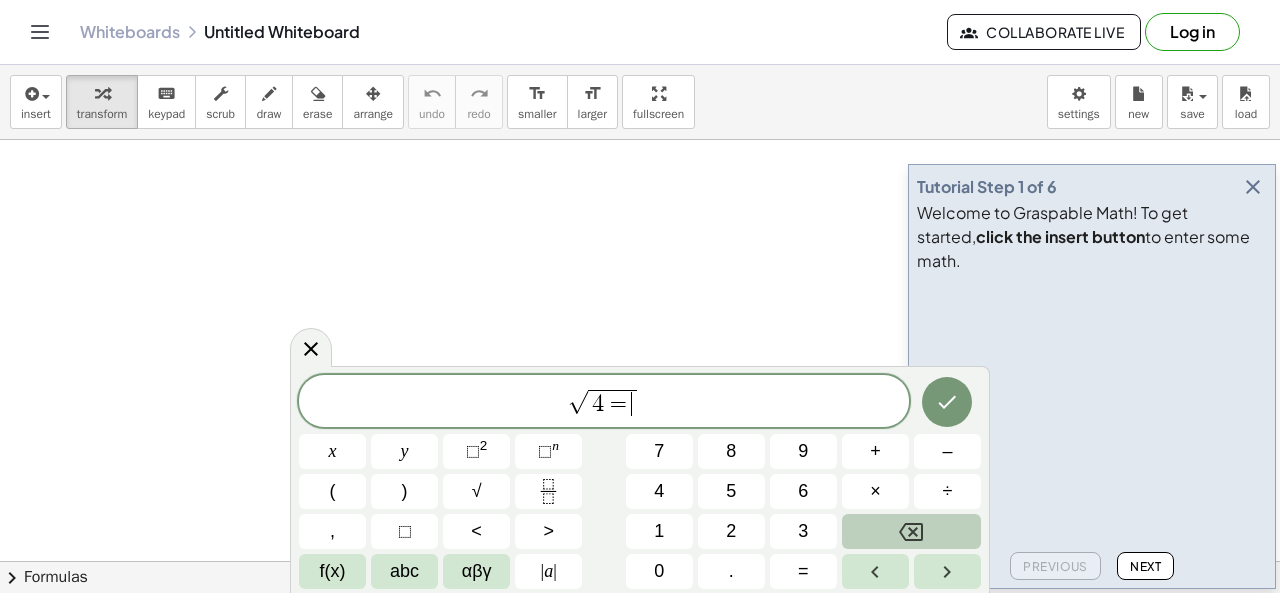 click at bounding box center (911, 531) 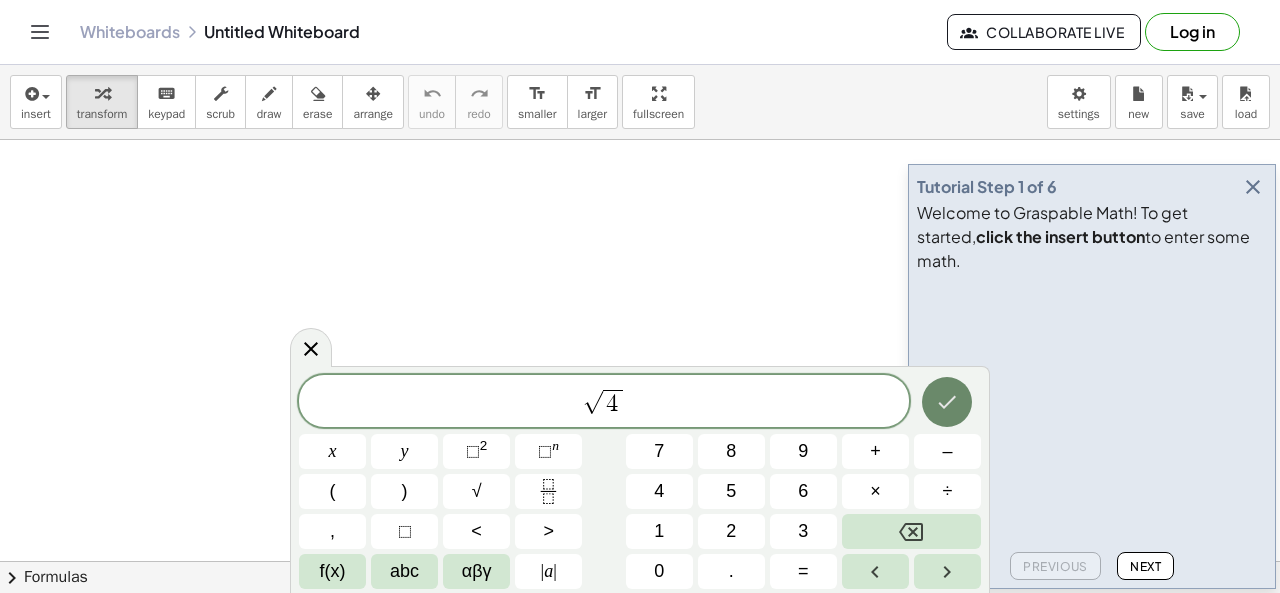 click at bounding box center (947, 402) 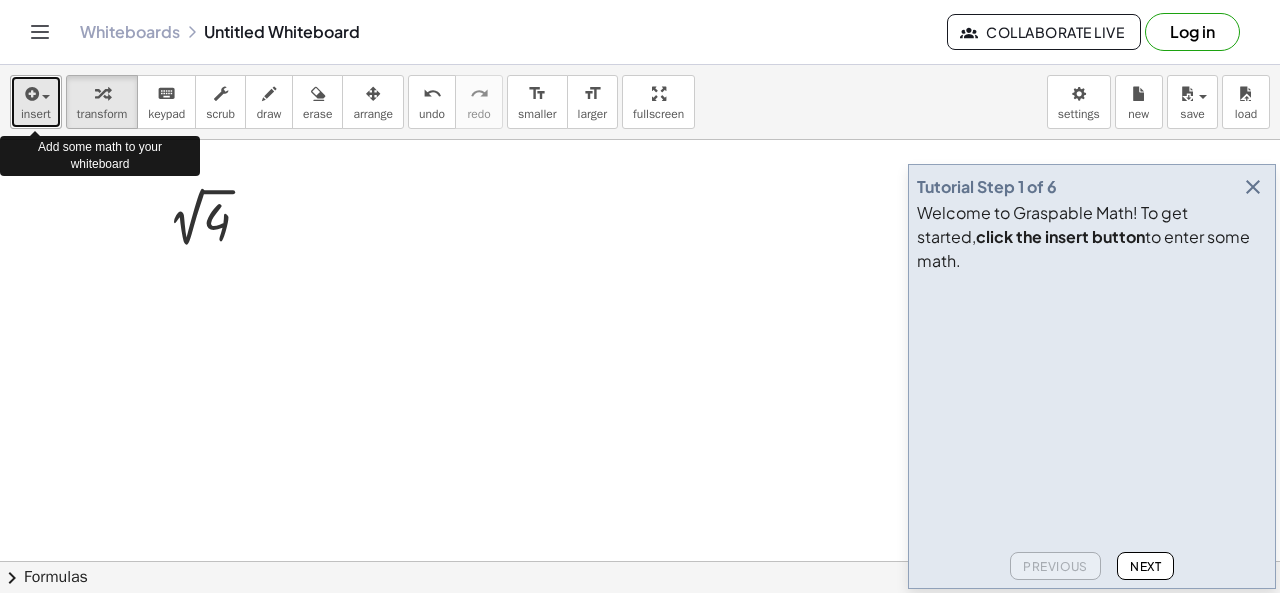 click on "insert" at bounding box center (36, 114) 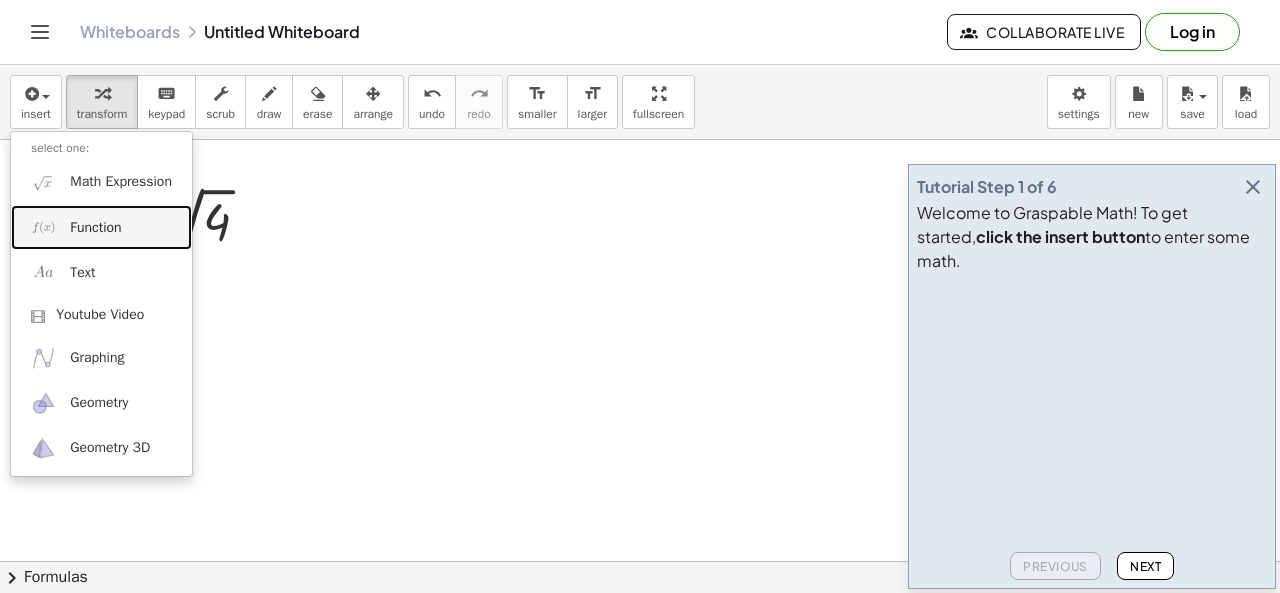 click on "Function" at bounding box center (101, 227) 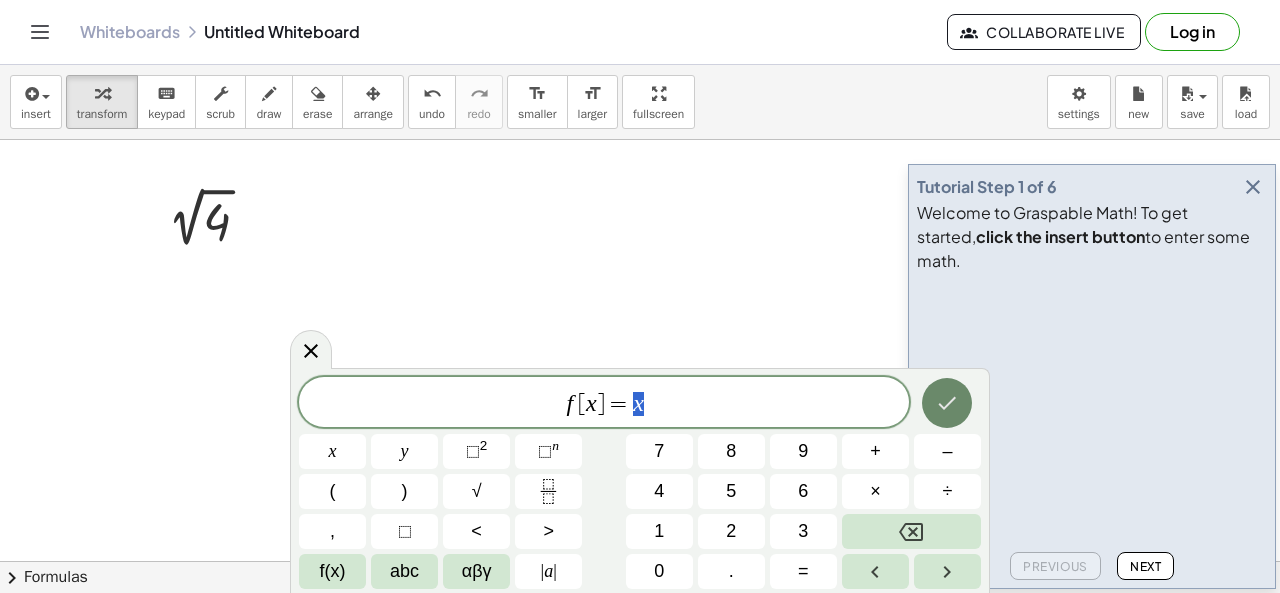 click at bounding box center [947, 403] 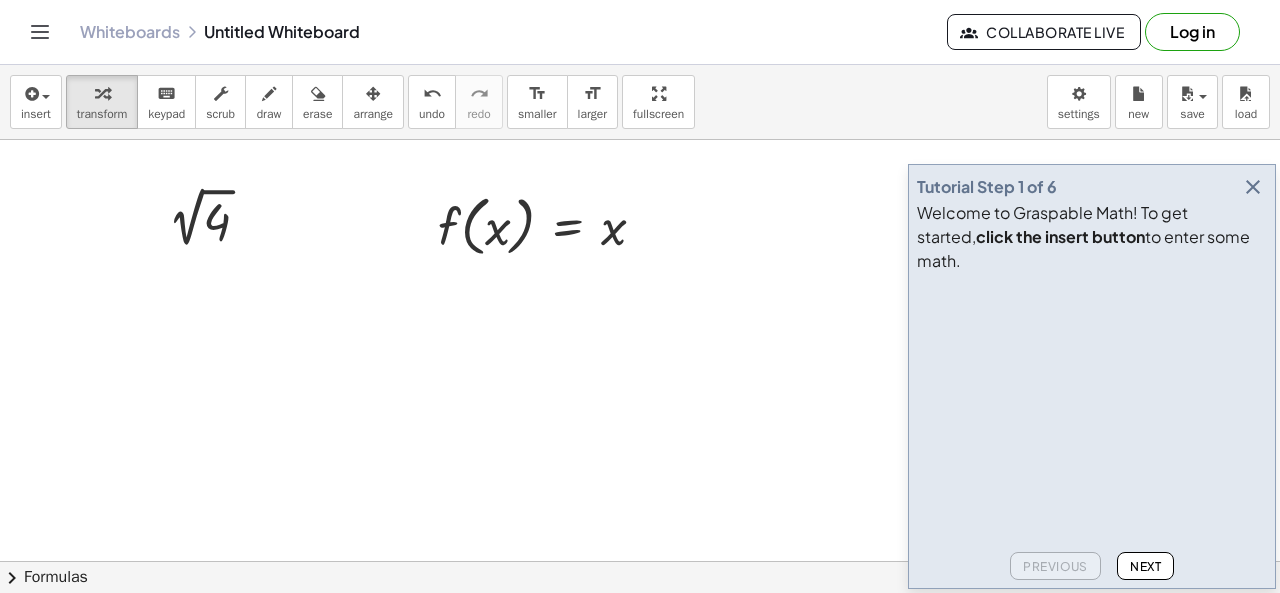 click at bounding box center (640, 627) 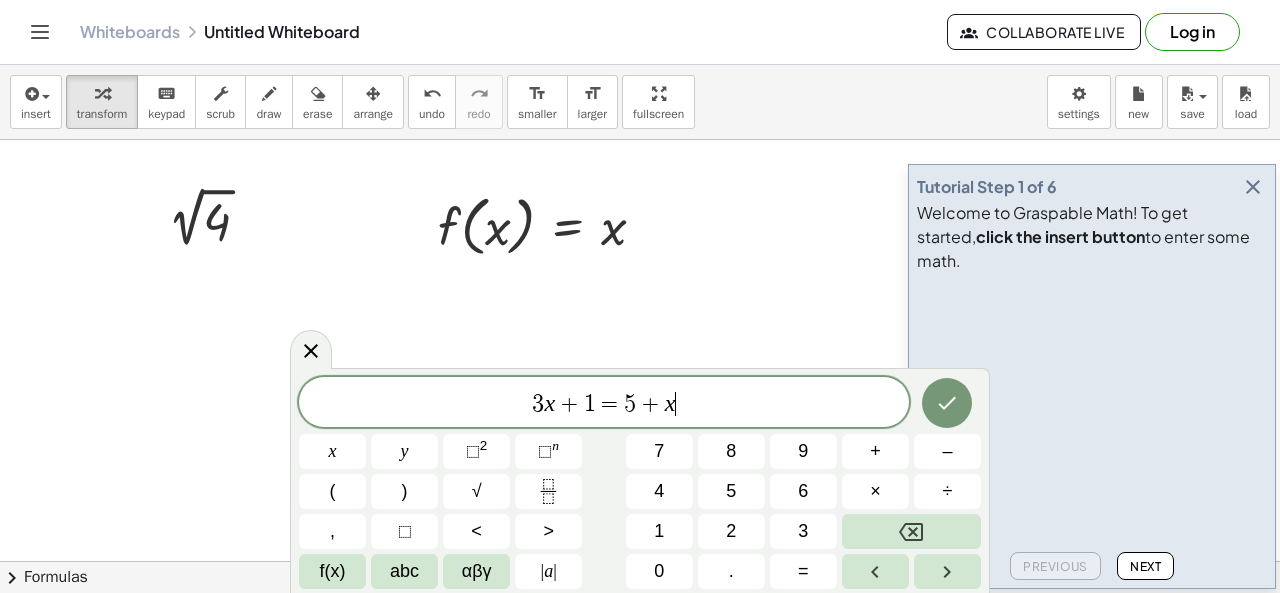 drag, startPoint x: 518, startPoint y: 266, endPoint x: 579, endPoint y: 269, distance: 61.073727 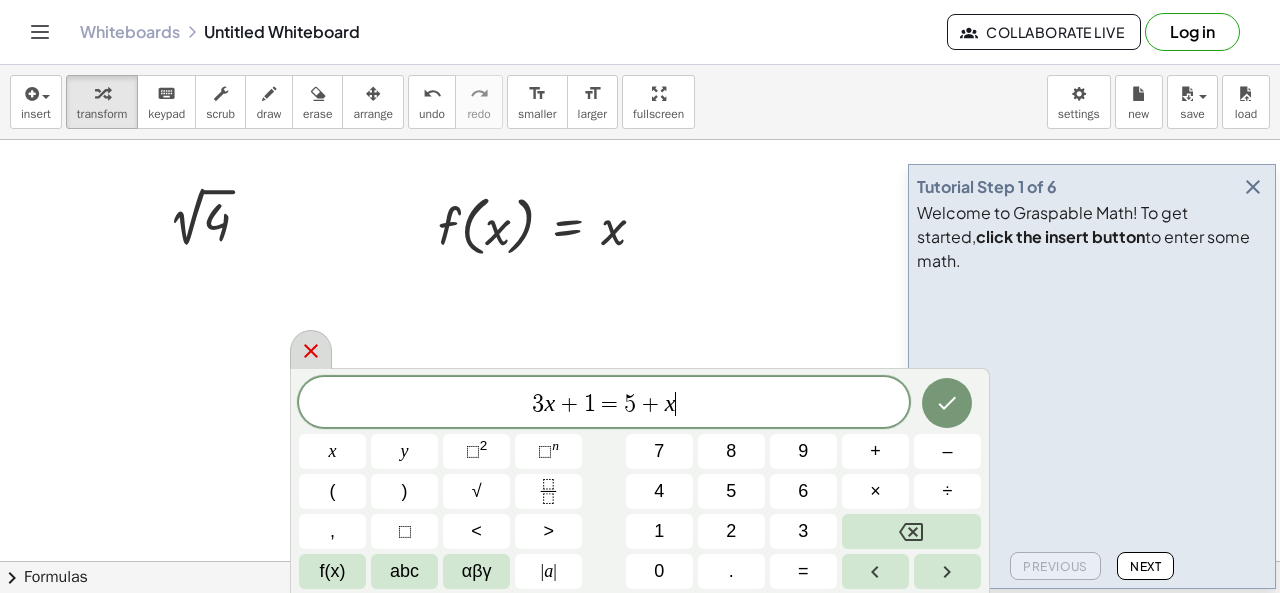 click 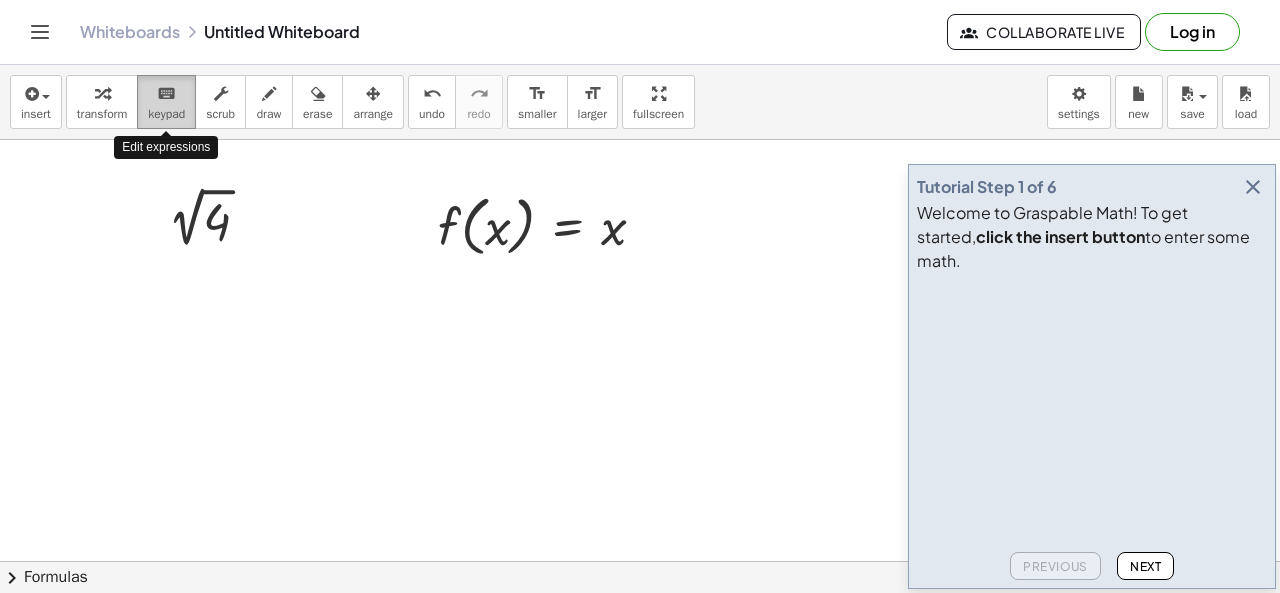 click on "keypad" at bounding box center [166, 114] 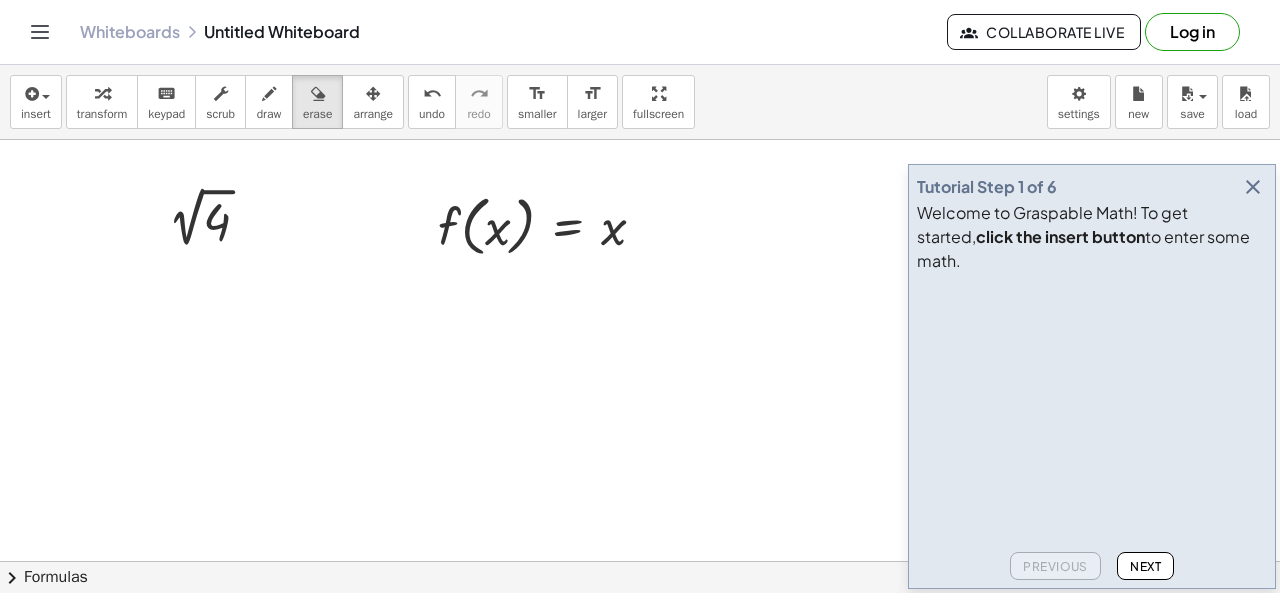 click at bounding box center (640, 627) 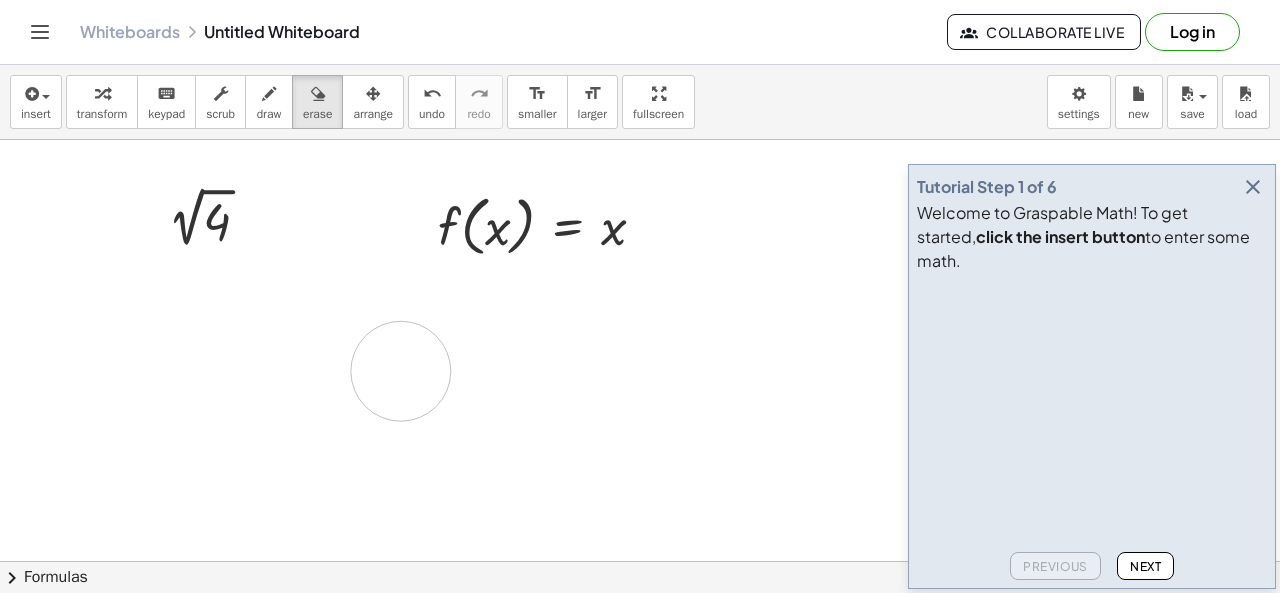 click at bounding box center (640, 627) 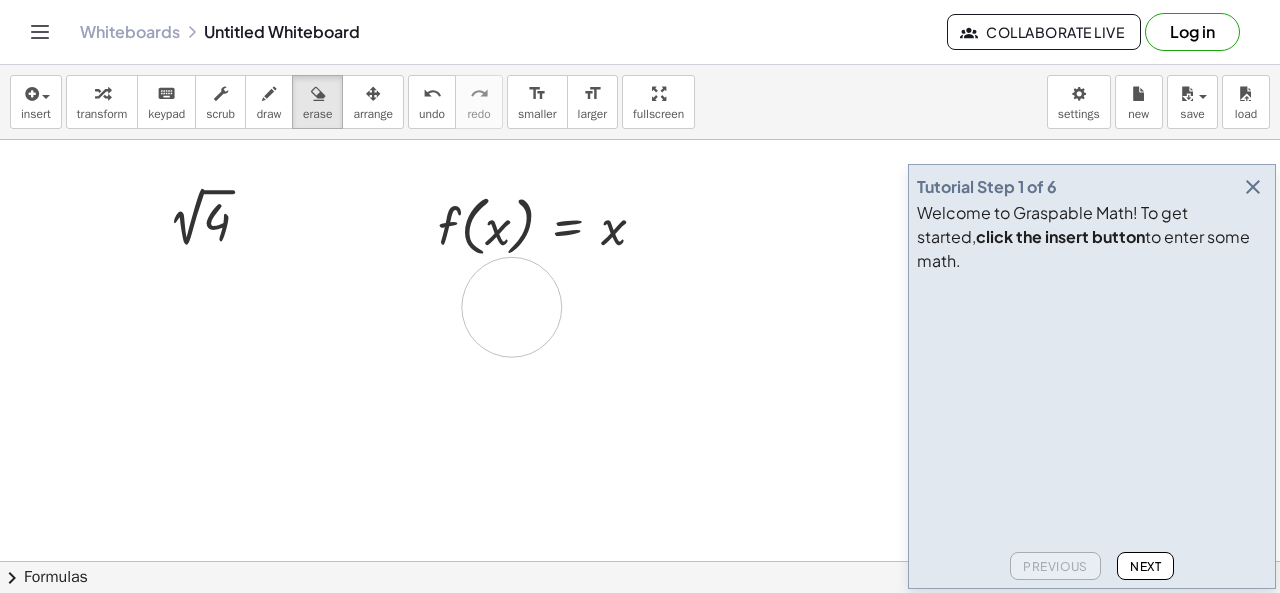 drag, startPoint x: 398, startPoint y: 300, endPoint x: 514, endPoint y: 306, distance: 116.15507 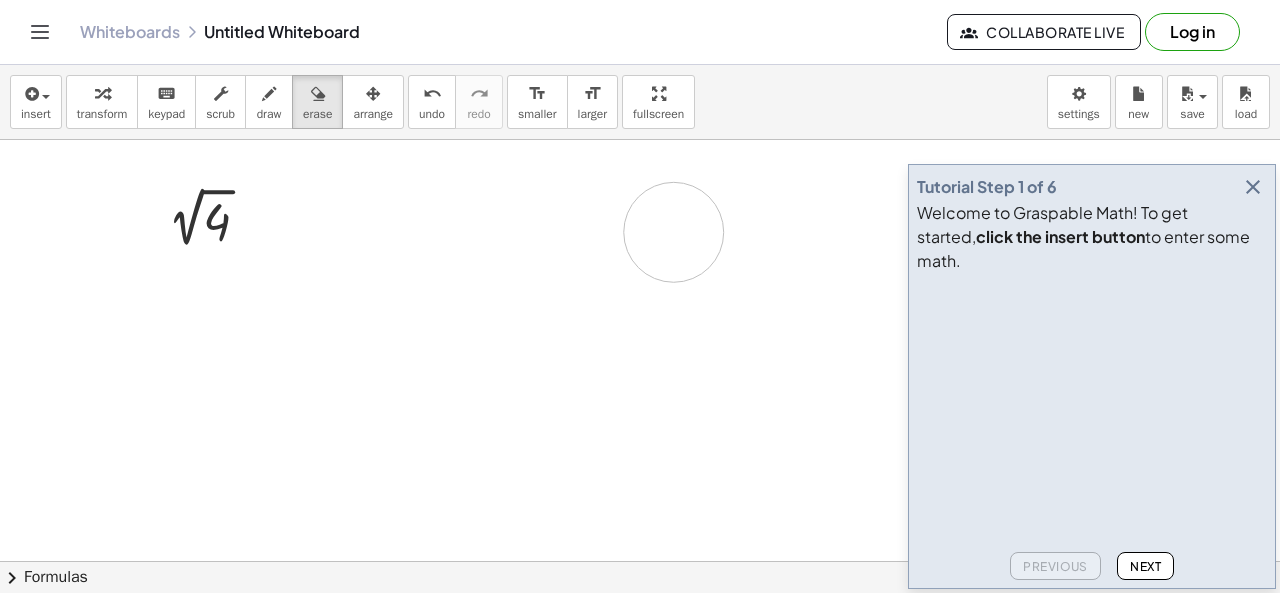 drag, startPoint x: 438, startPoint y: 219, endPoint x: 674, endPoint y: 231, distance: 236.30489 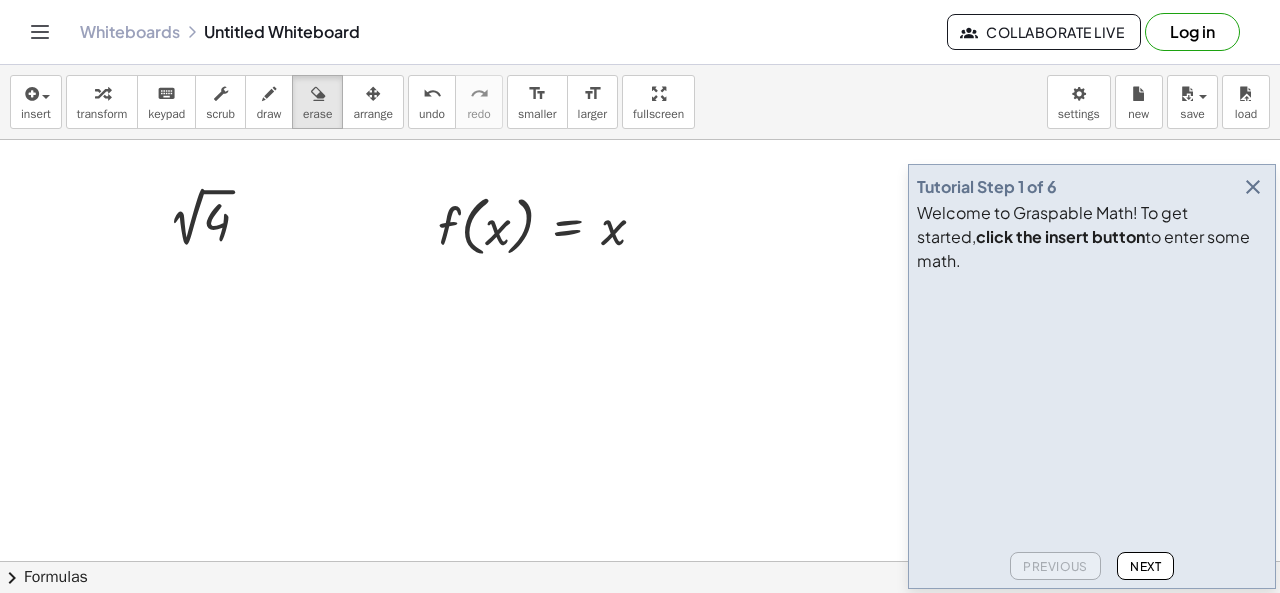 click at bounding box center (640, 627) 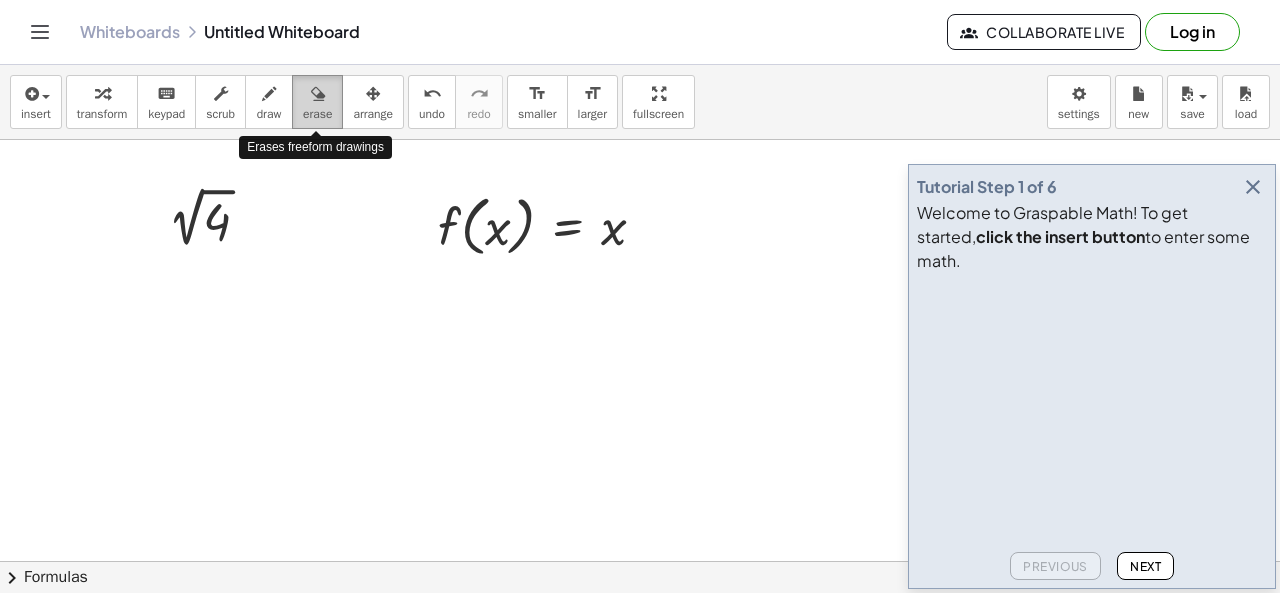 click at bounding box center [318, 94] 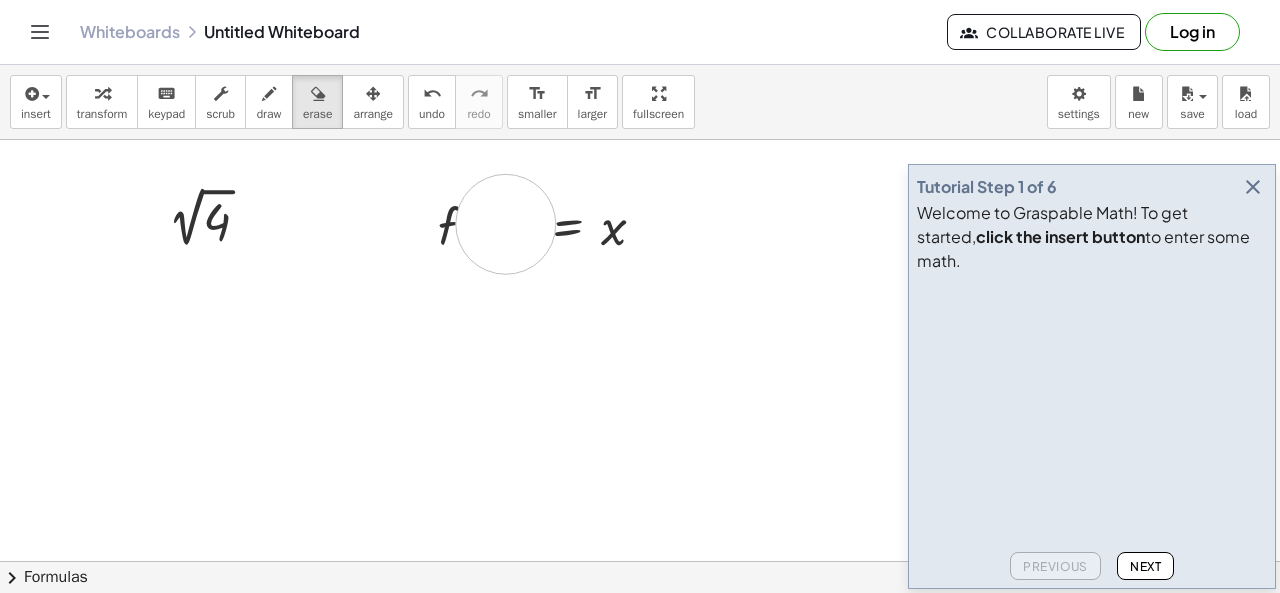 click at bounding box center [640, 627] 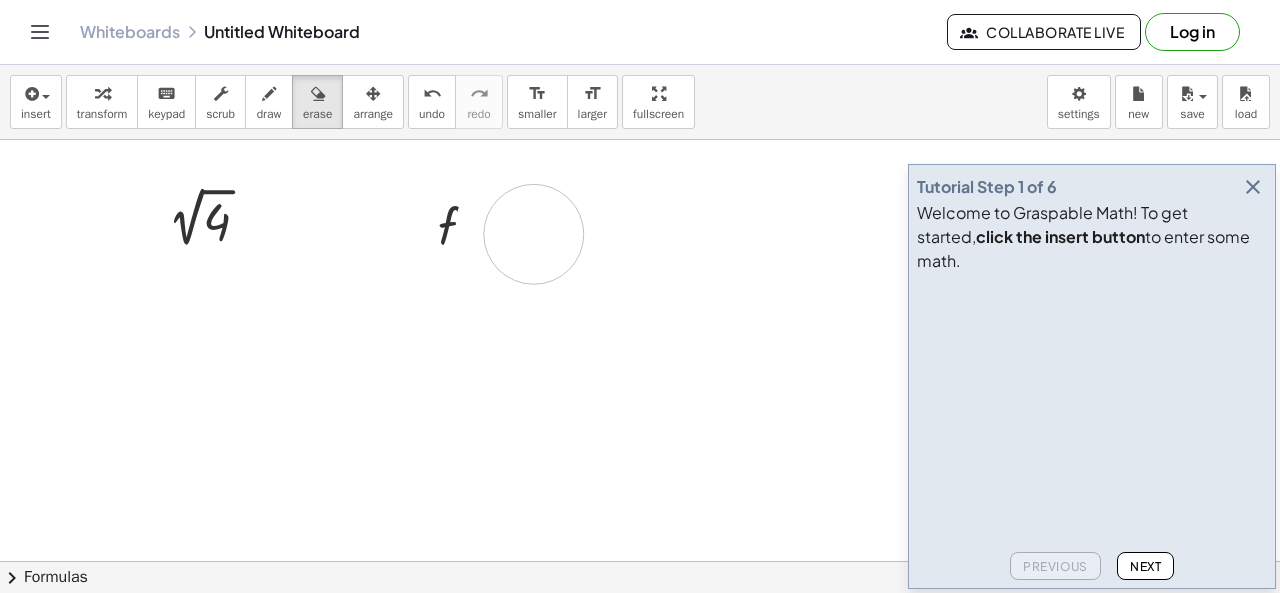 drag, startPoint x: 506, startPoint y: 223, endPoint x: 524, endPoint y: 233, distance: 20.59126 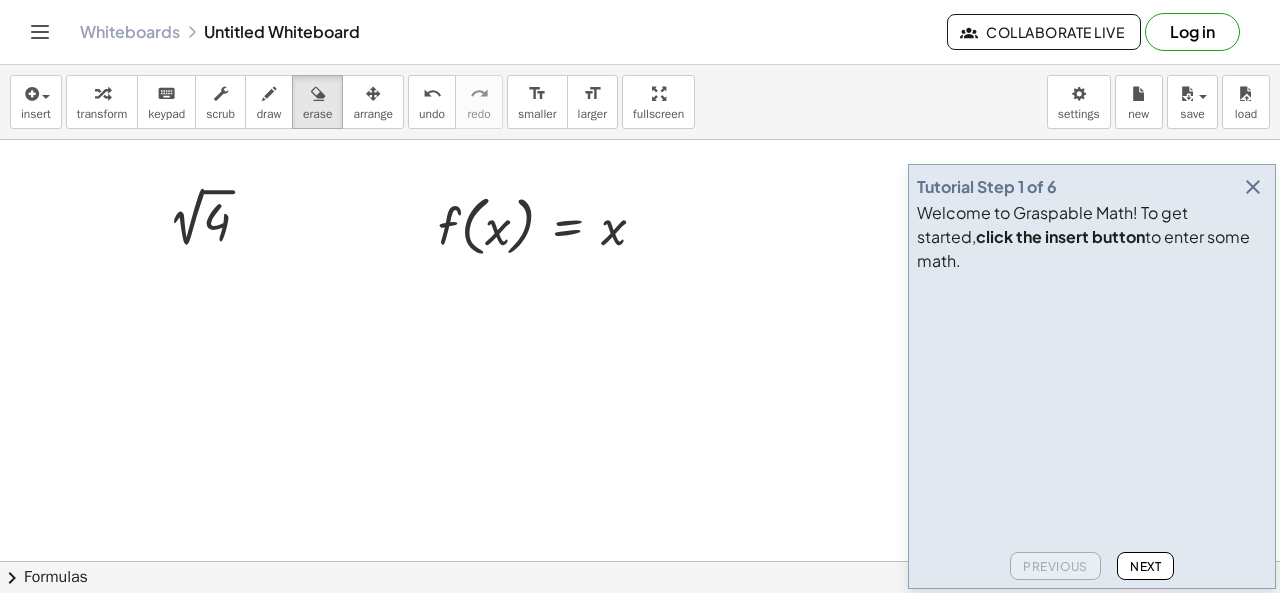 click on "Next" 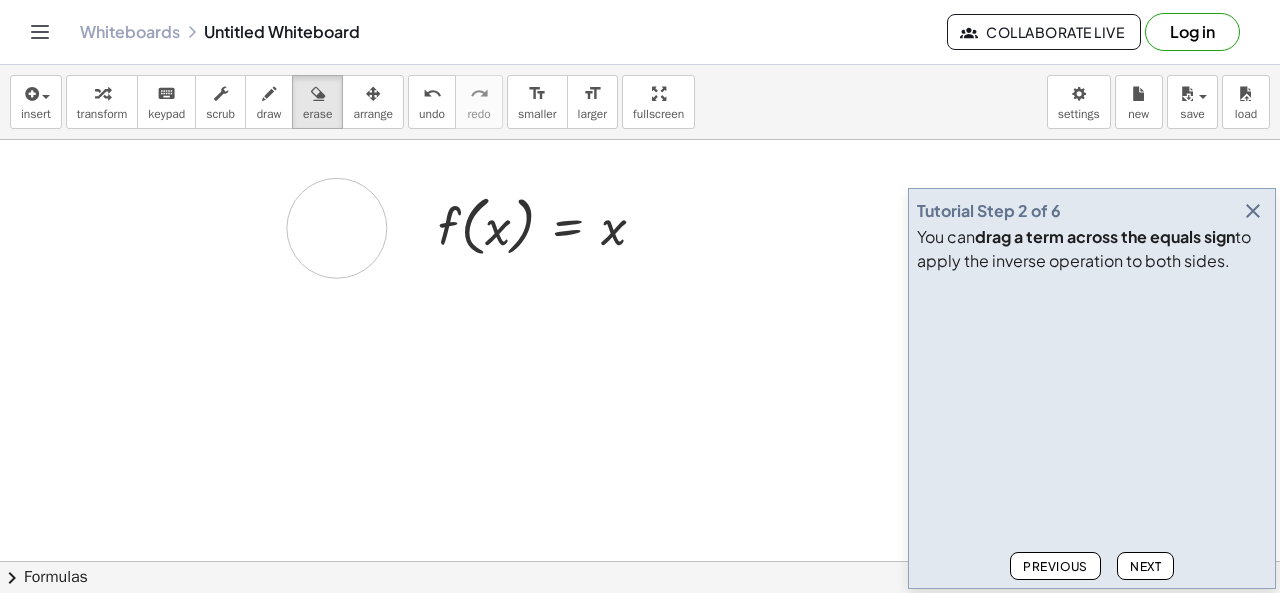 drag, startPoint x: 205, startPoint y: 231, endPoint x: 333, endPoint y: 229, distance: 128.01562 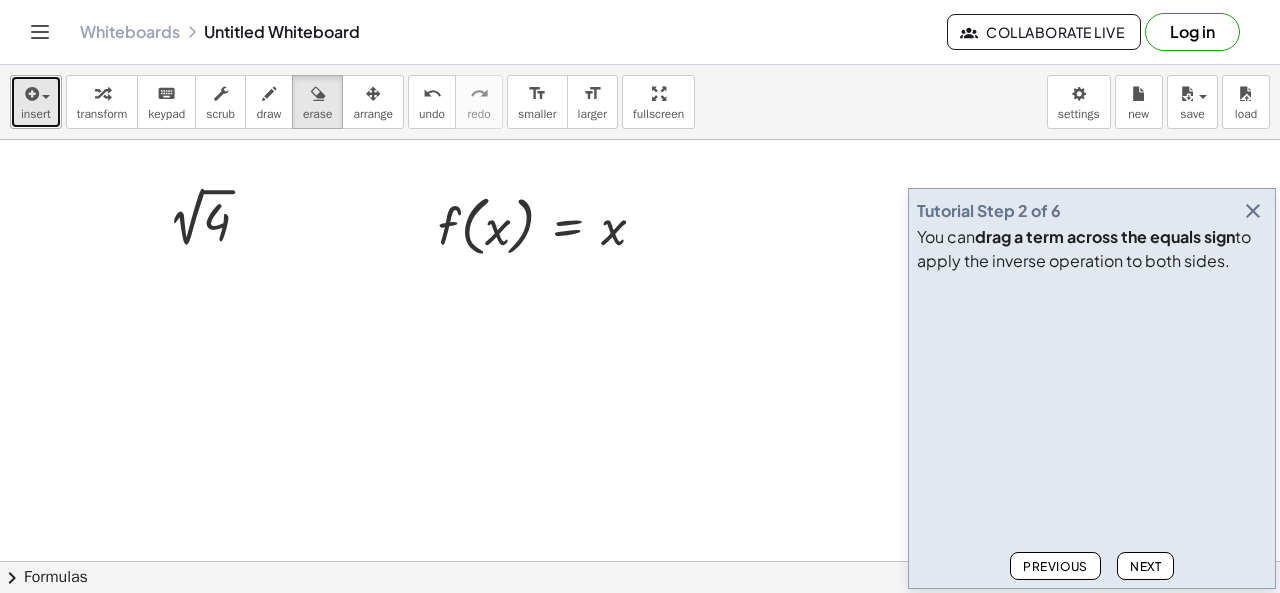 click on "insert" at bounding box center (36, 114) 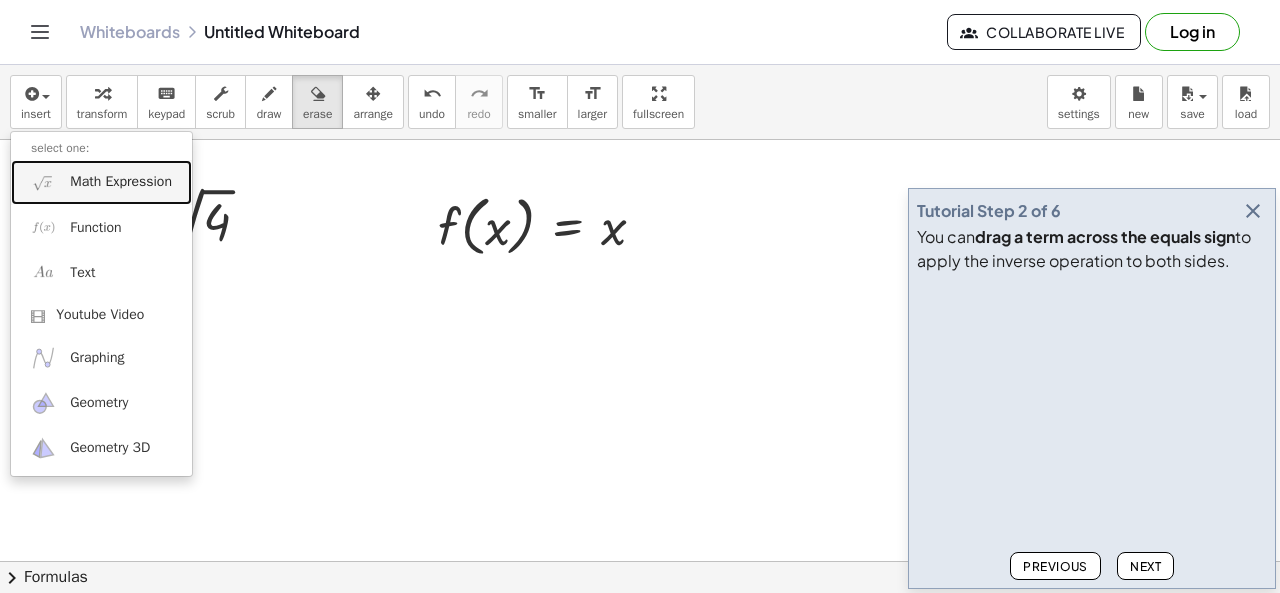 click on "Math Expression" at bounding box center [121, 182] 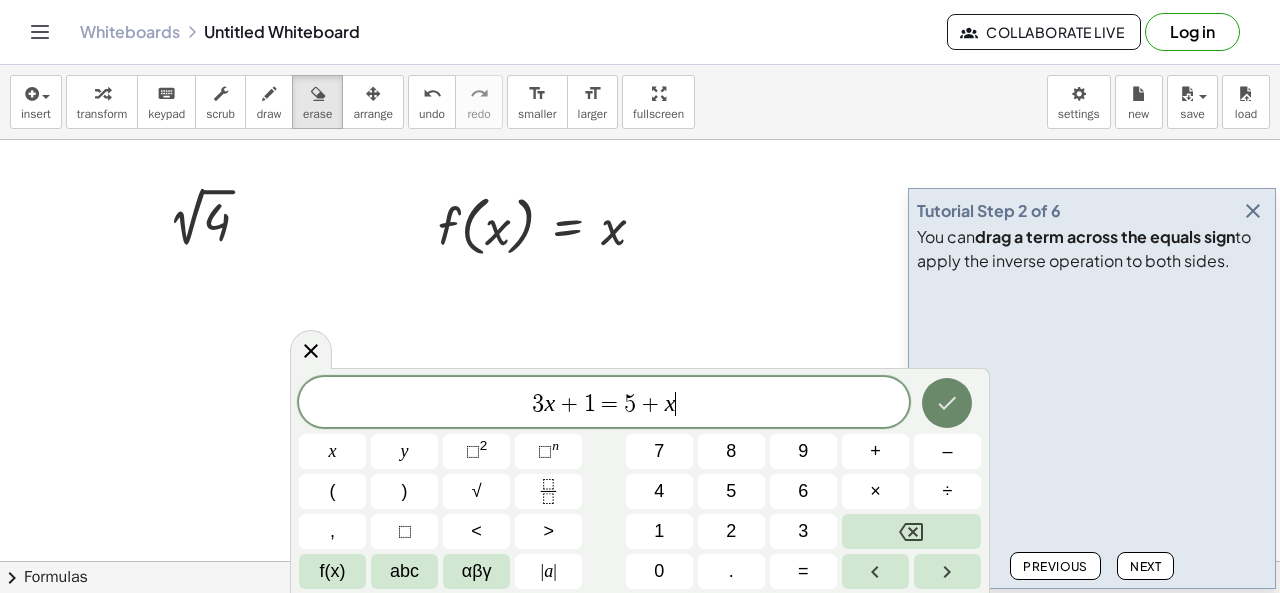 click 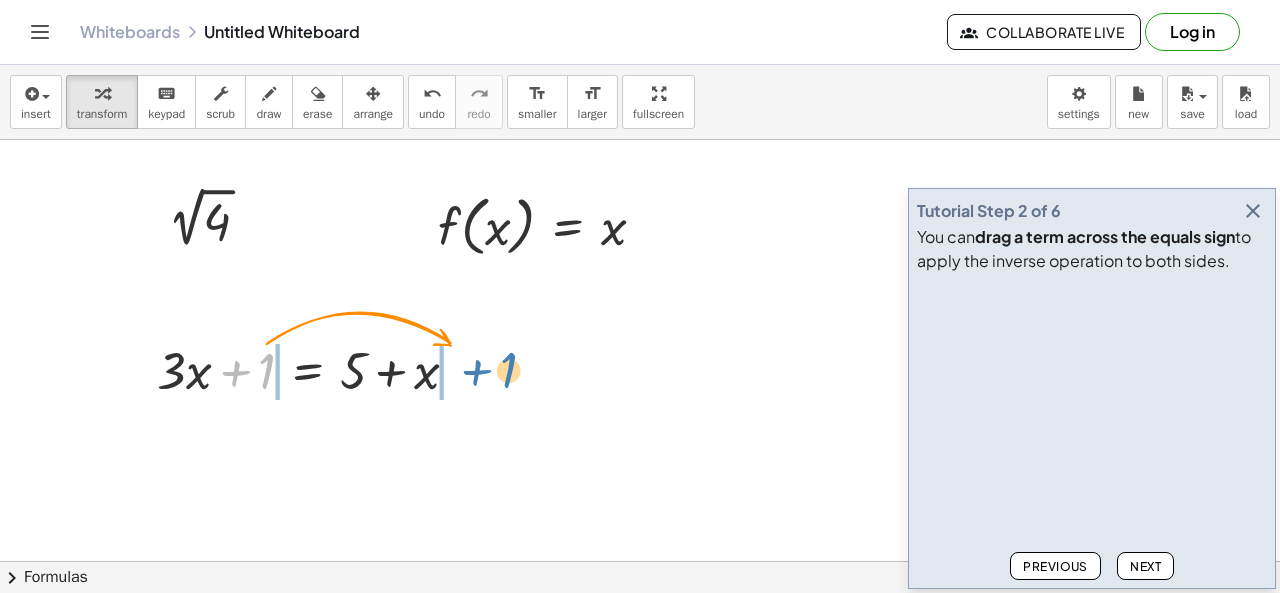 drag, startPoint x: 268, startPoint y: 373, endPoint x: 510, endPoint y: 371, distance: 242.00827 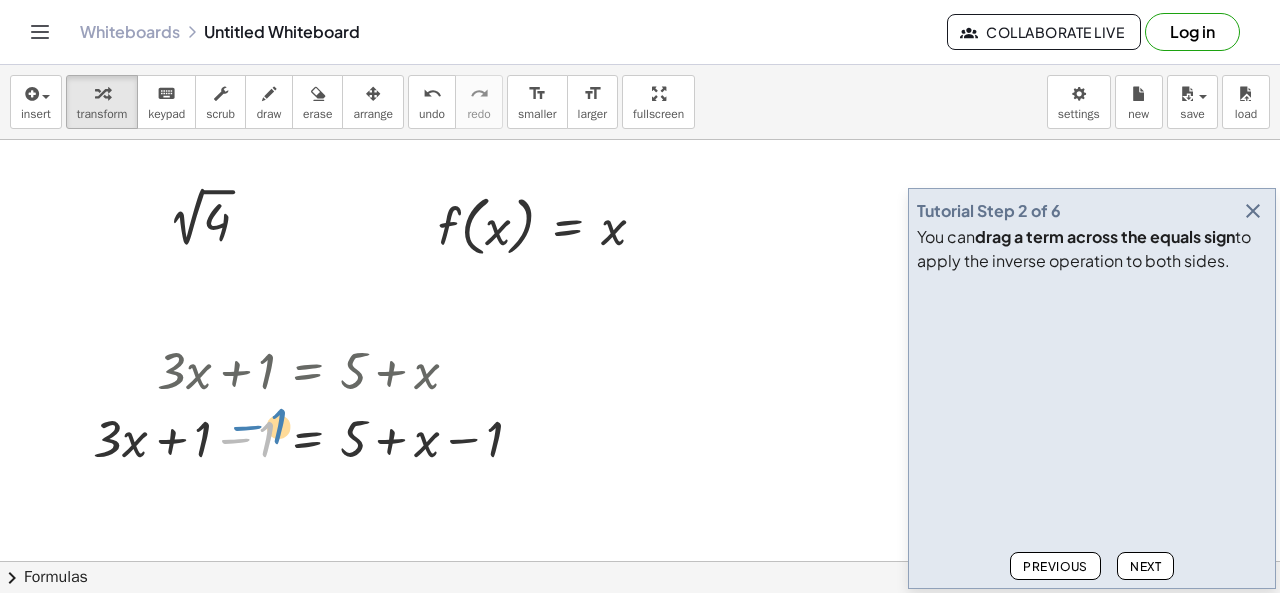 click at bounding box center (315, 437) 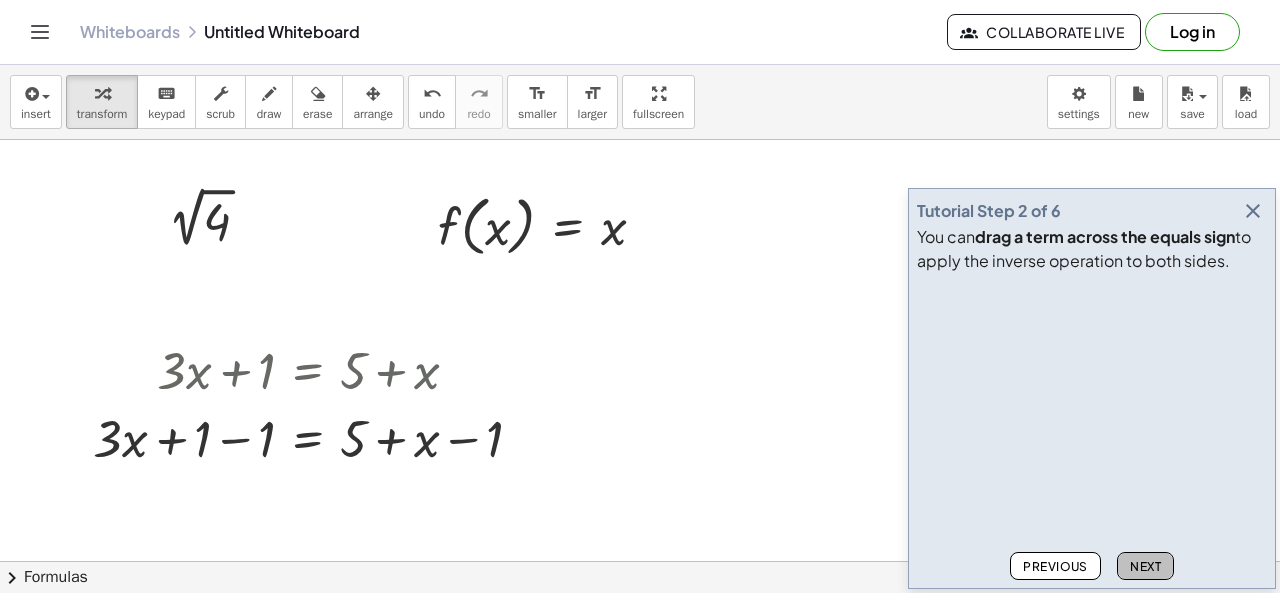 click on "Next" 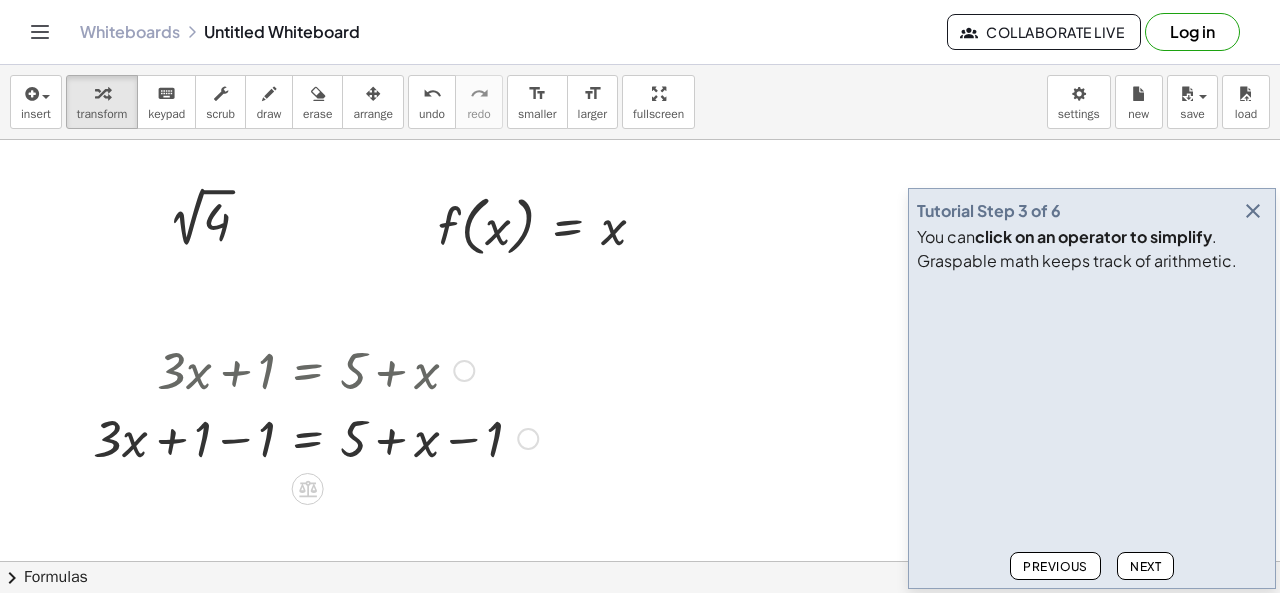 click at bounding box center (315, 437) 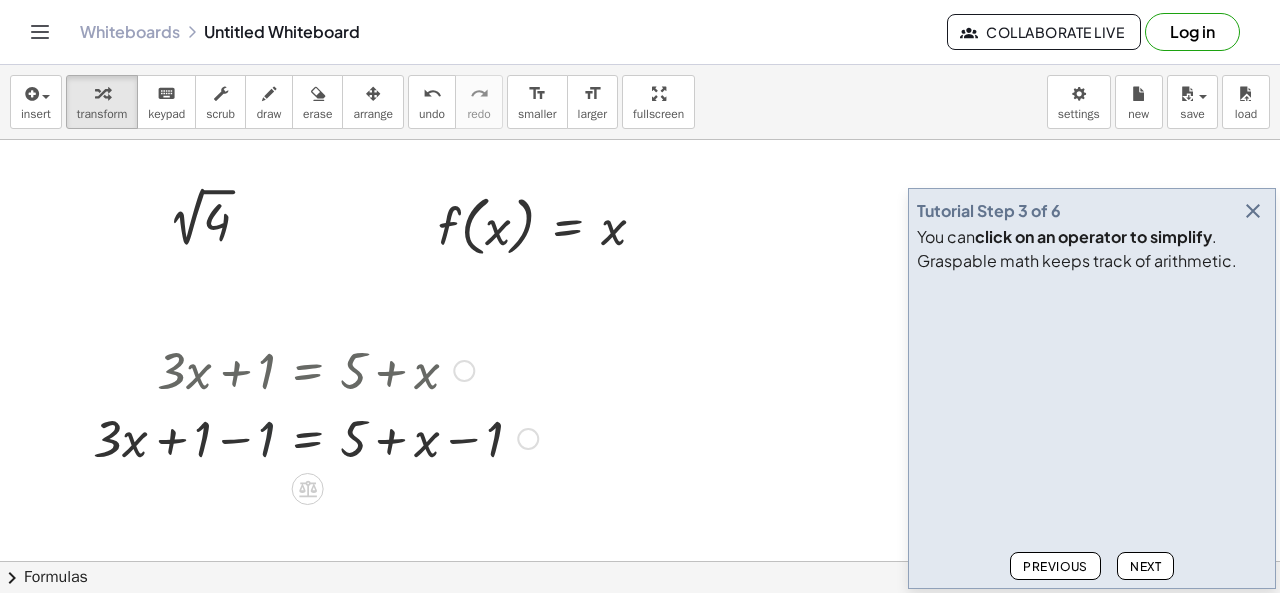 click at bounding box center [315, 437] 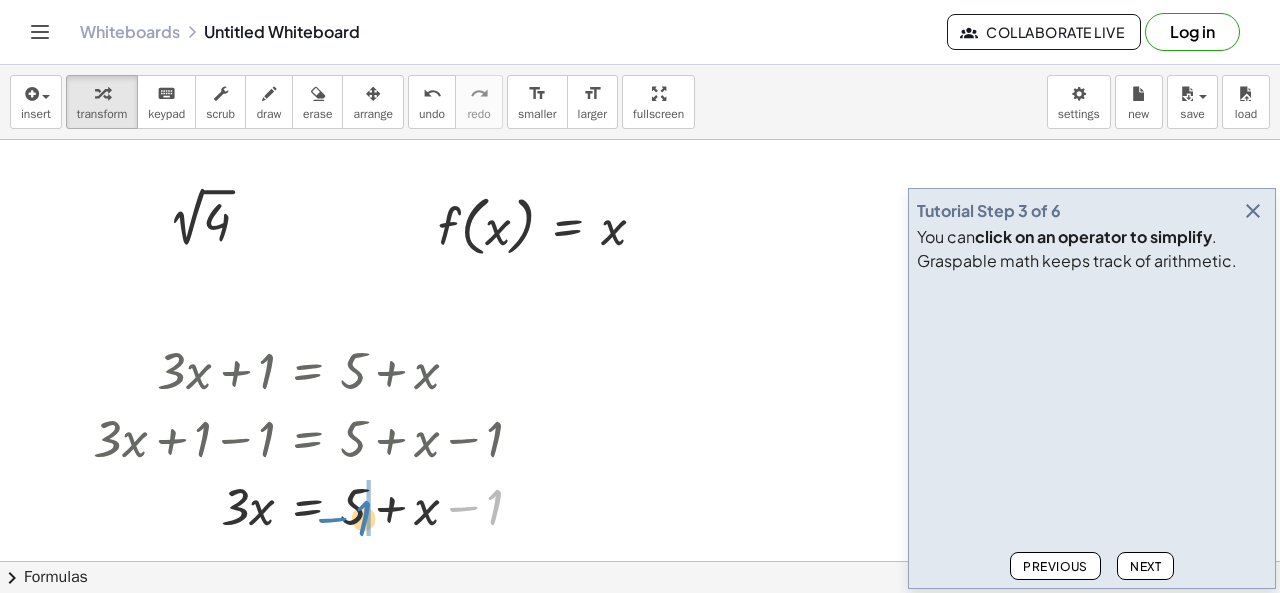 drag, startPoint x: 496, startPoint y: 509, endPoint x: 368, endPoint y: 521, distance: 128.56126 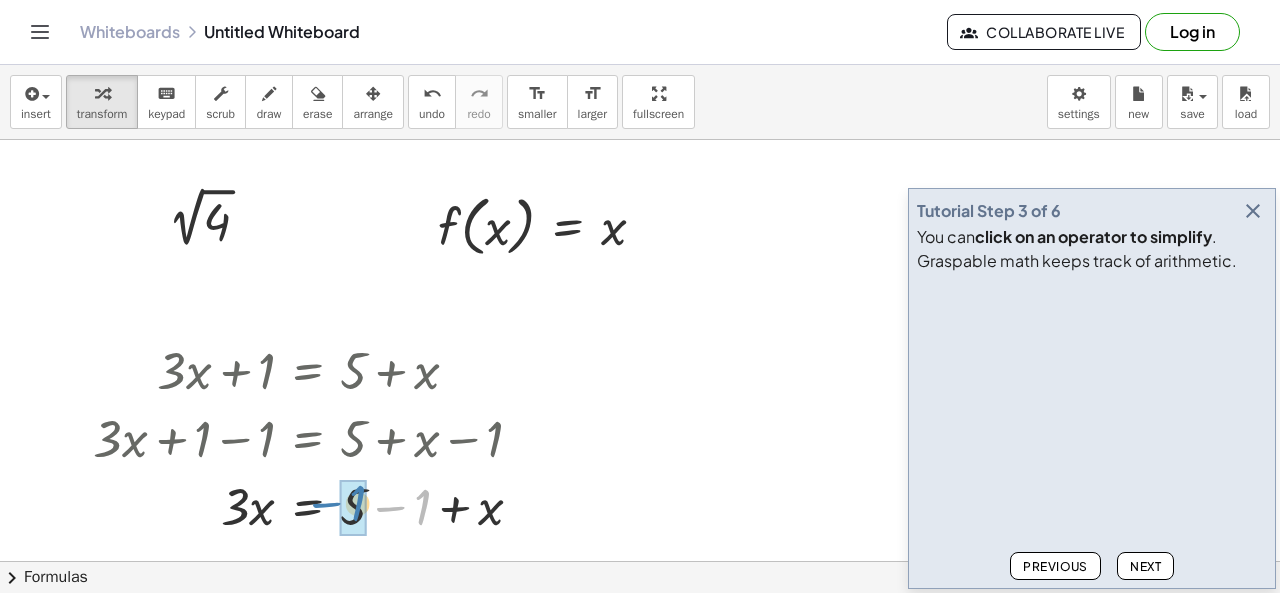 drag, startPoint x: 428, startPoint y: 514, endPoint x: 364, endPoint y: 510, distance: 64.12488 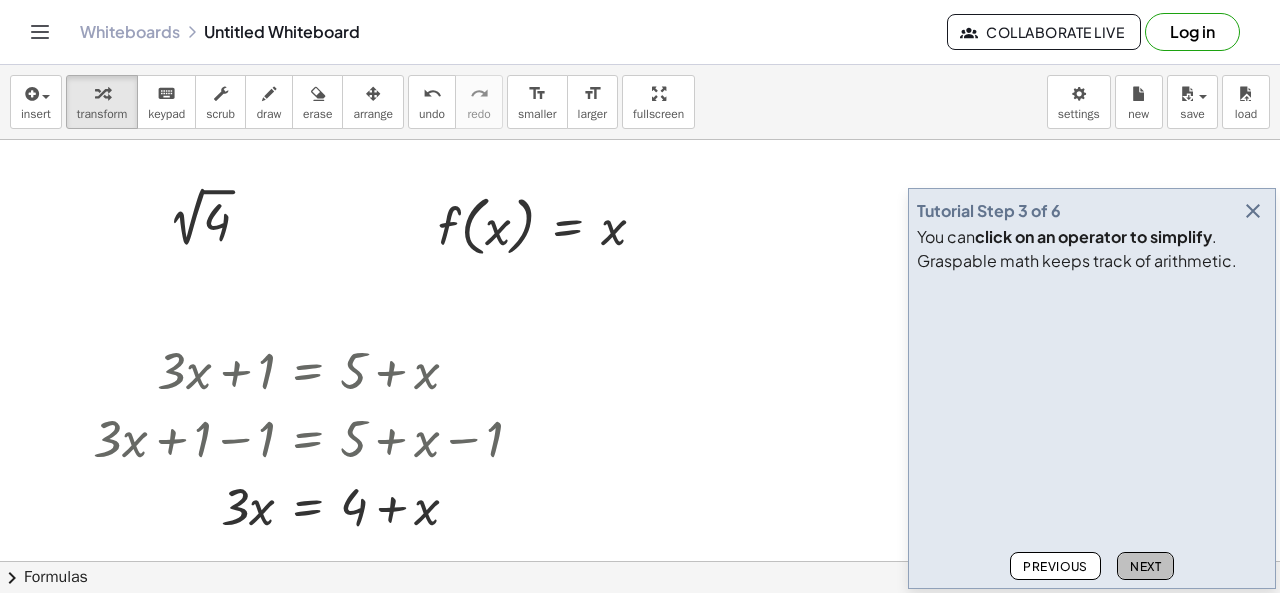 click on "Next" 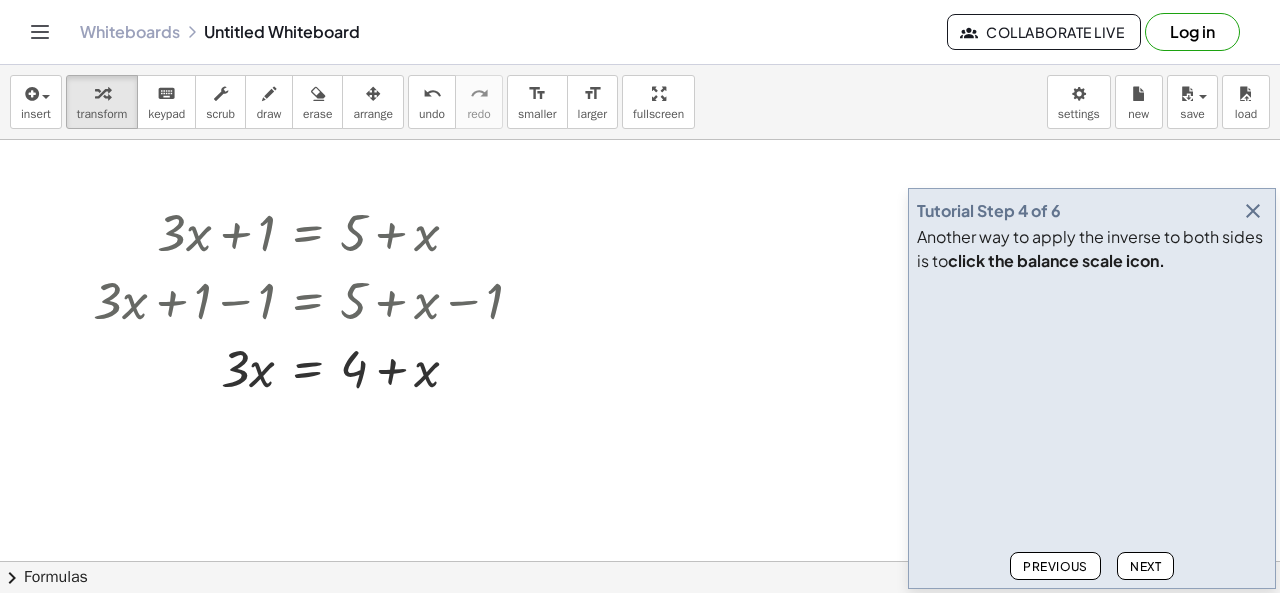 scroll, scrollTop: 154, scrollLeft: 0, axis: vertical 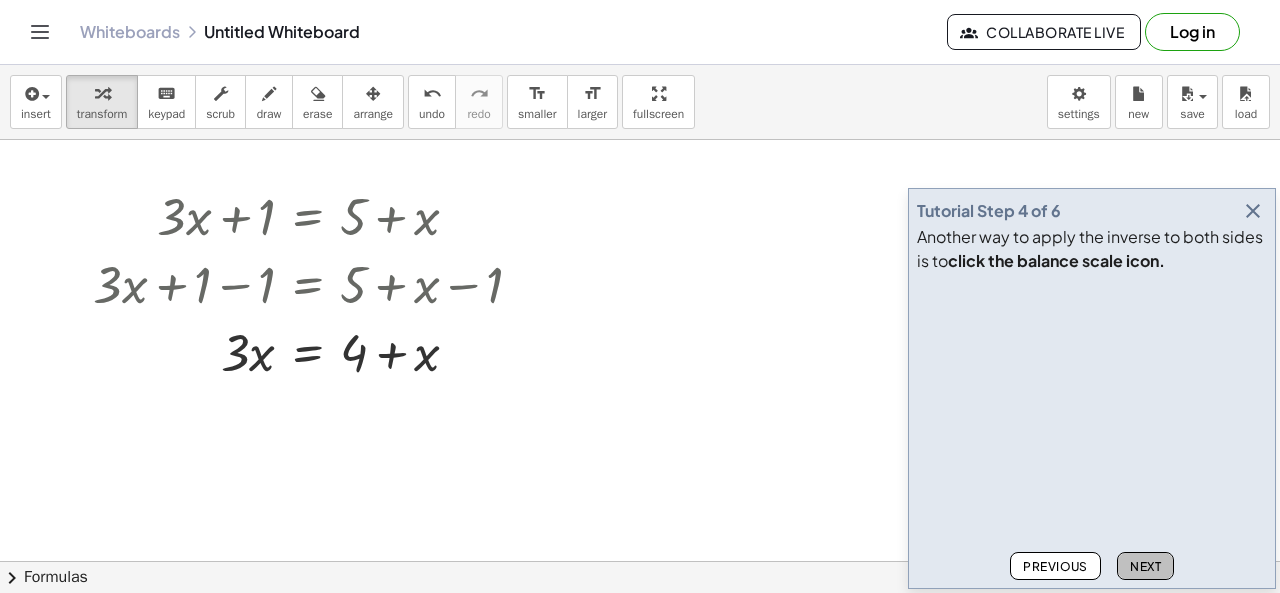 click on "Next" 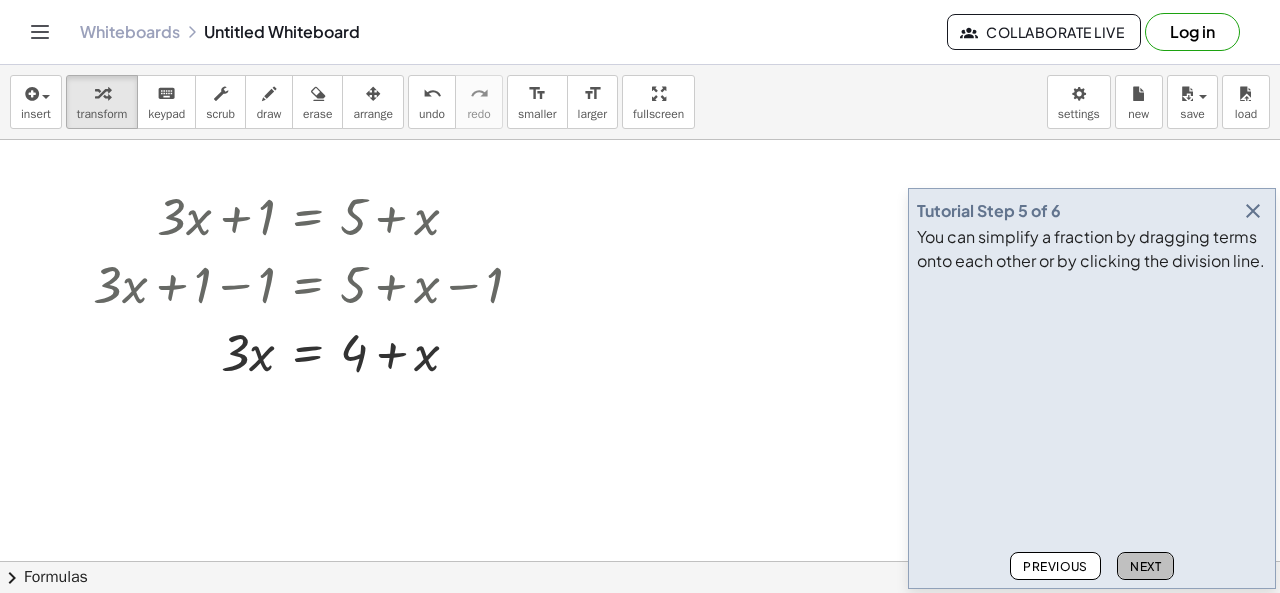 click on "Next" 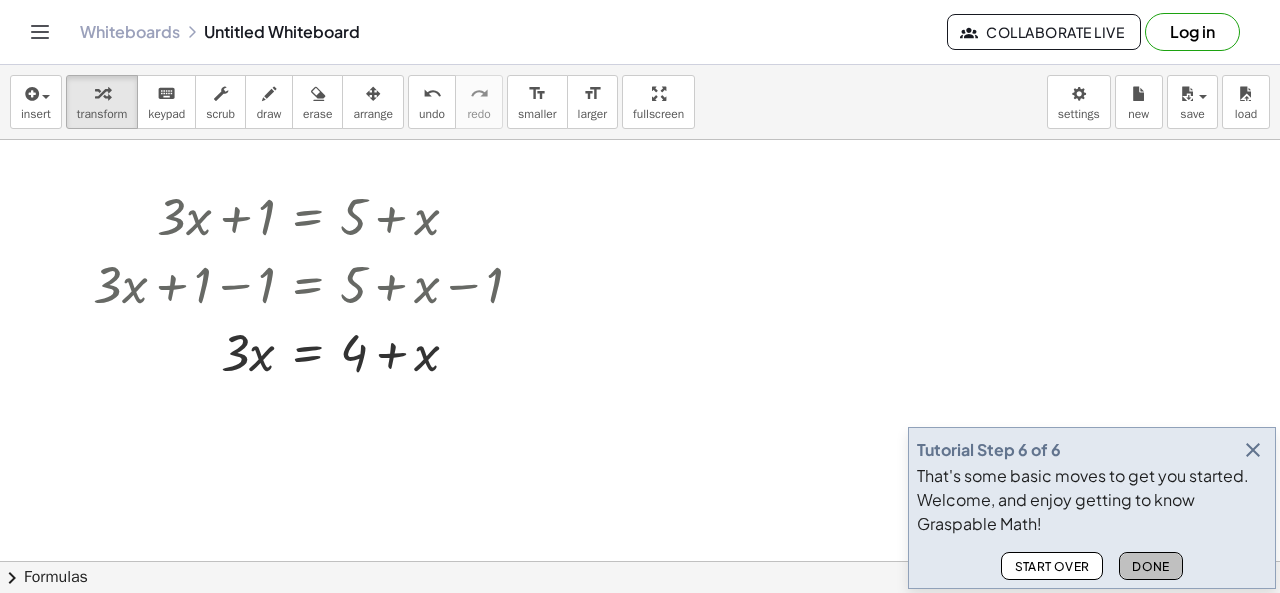 click on "Done" 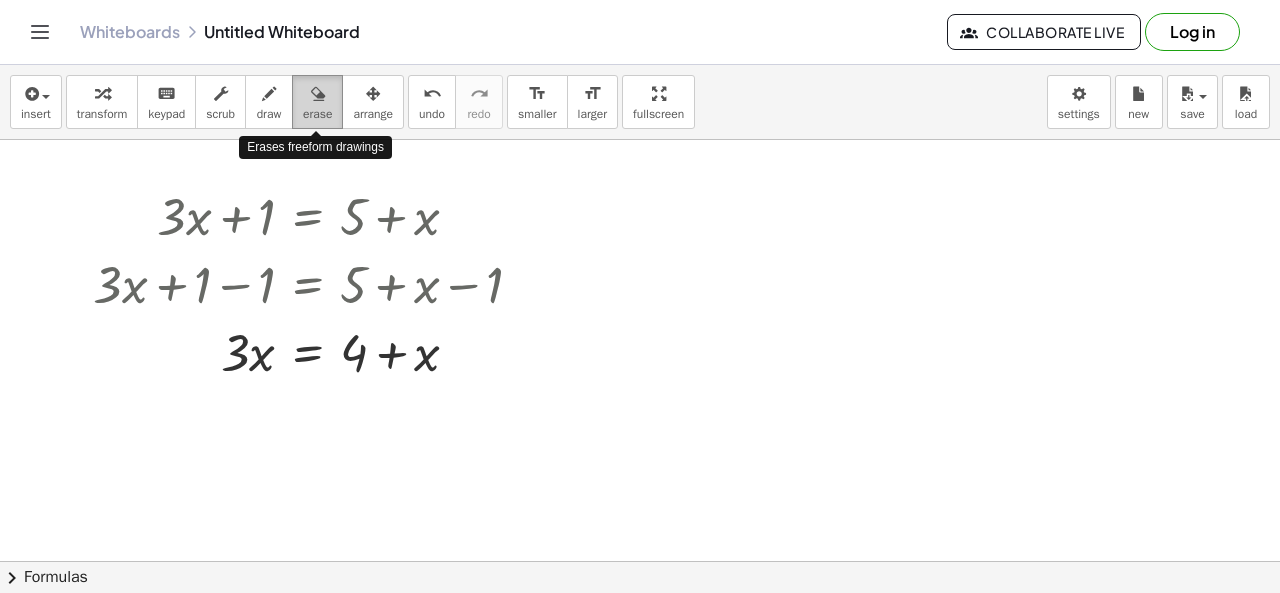 click on "erase" at bounding box center [317, 114] 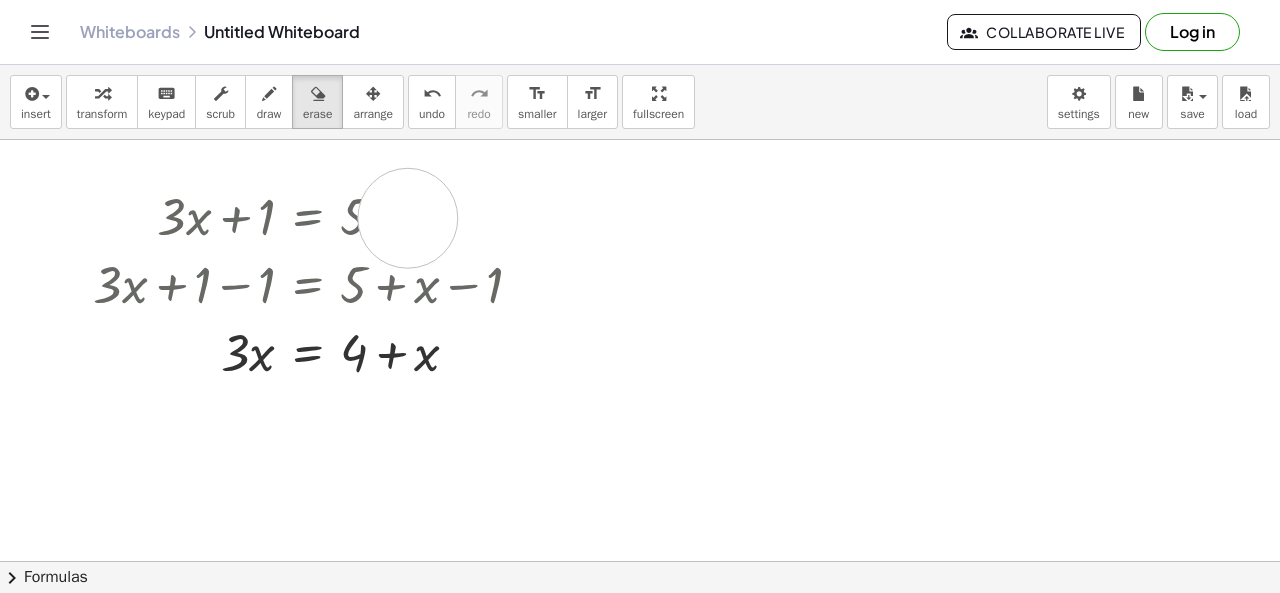 click at bounding box center [640, 473] 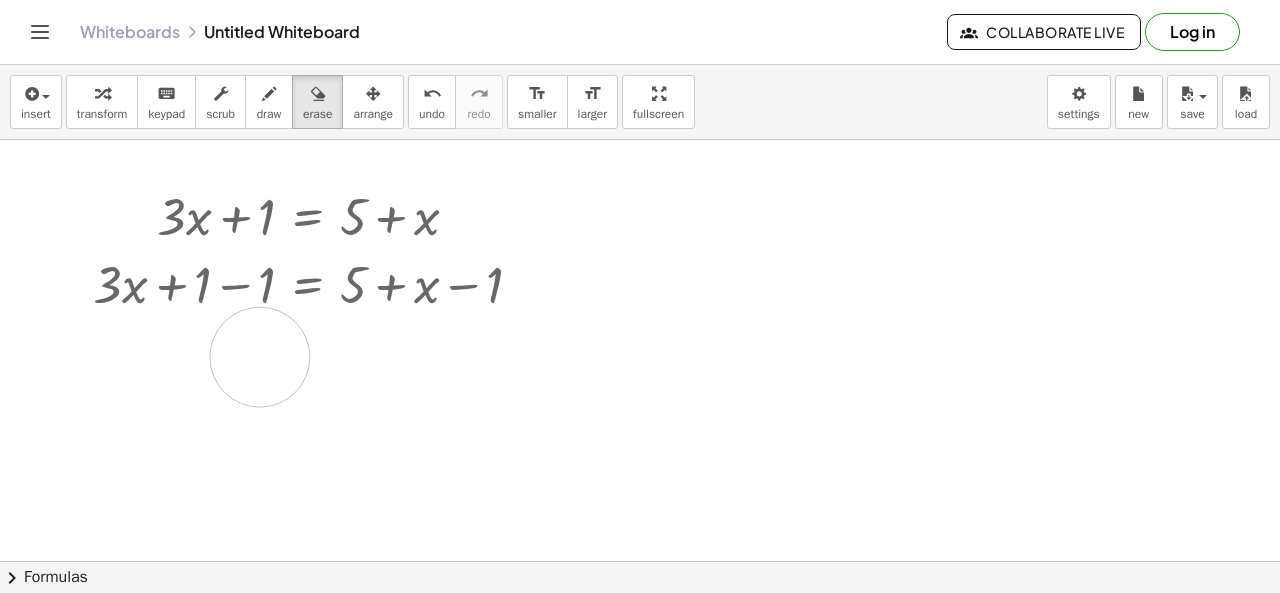 drag, startPoint x: 436, startPoint y: 367, endPoint x: 225, endPoint y: 361, distance: 211.0853 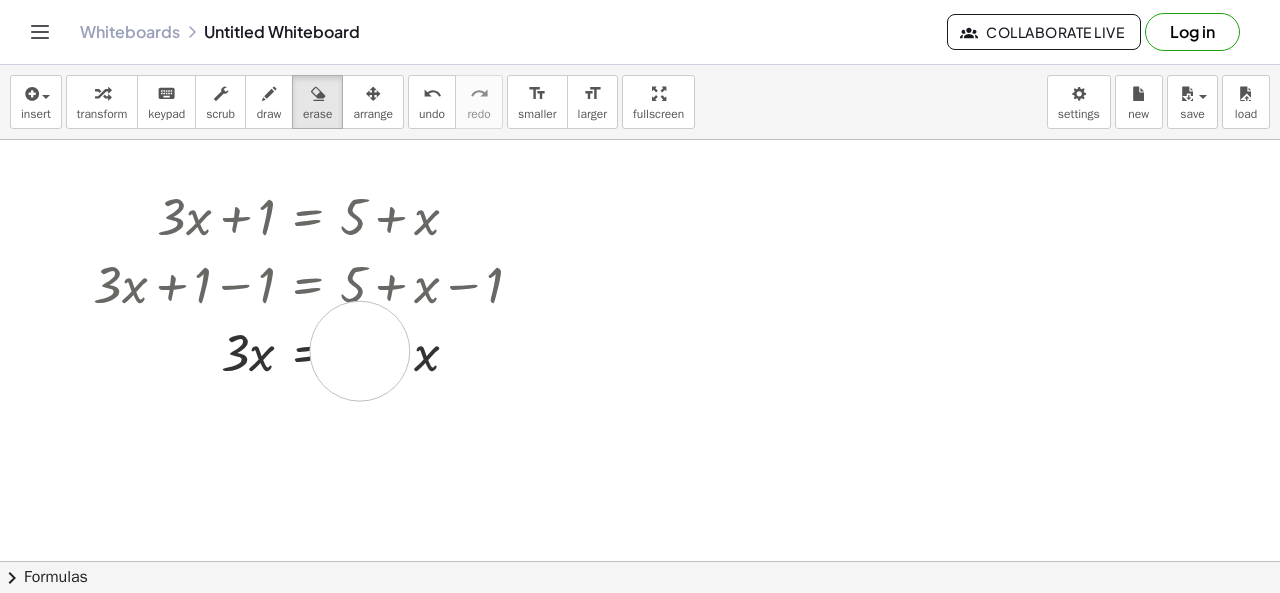 click at bounding box center (640, 473) 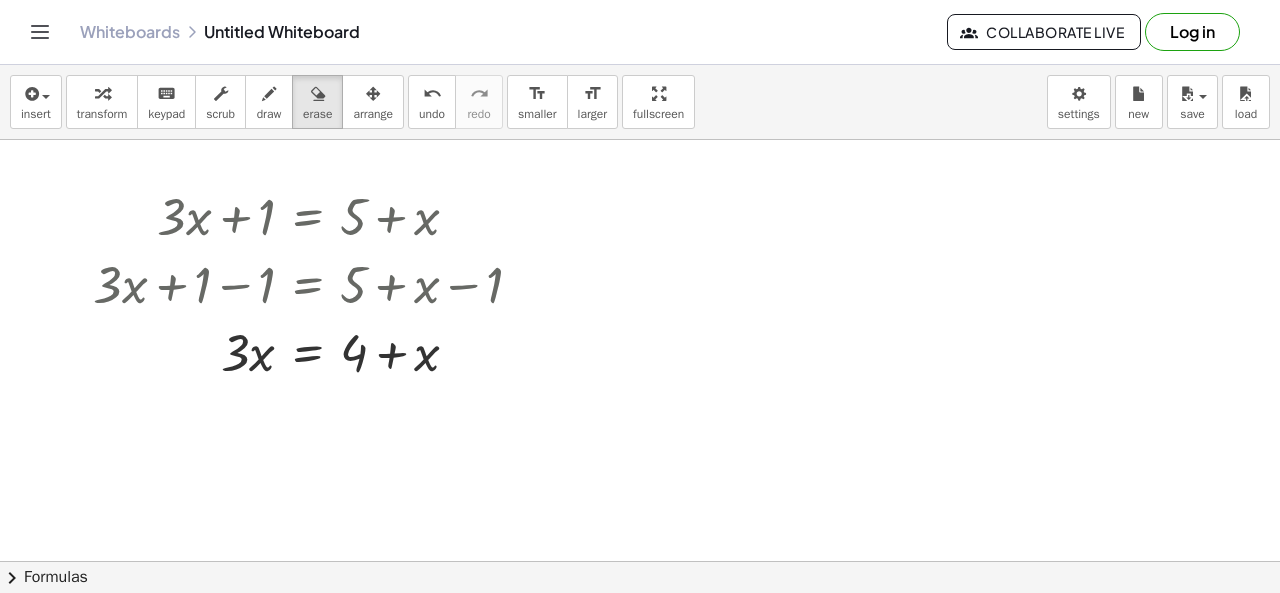 click at bounding box center [640, 473] 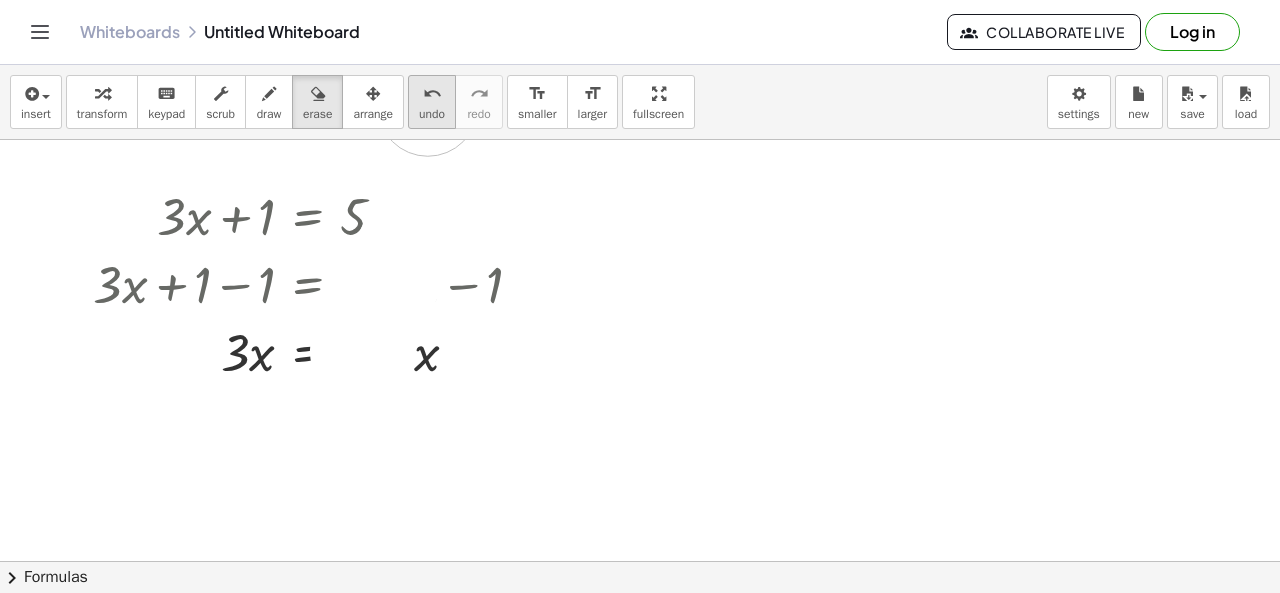 drag, startPoint x: 360, startPoint y: 350, endPoint x: 428, endPoint y: 105, distance: 254.26167 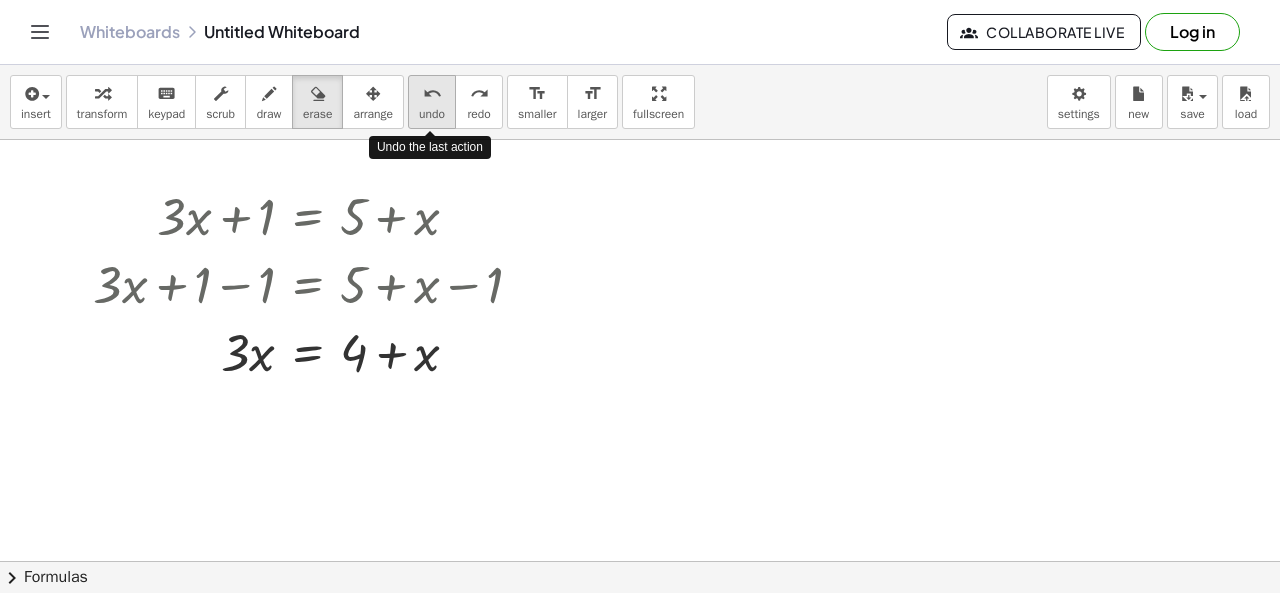 click on "undo" at bounding box center [432, 114] 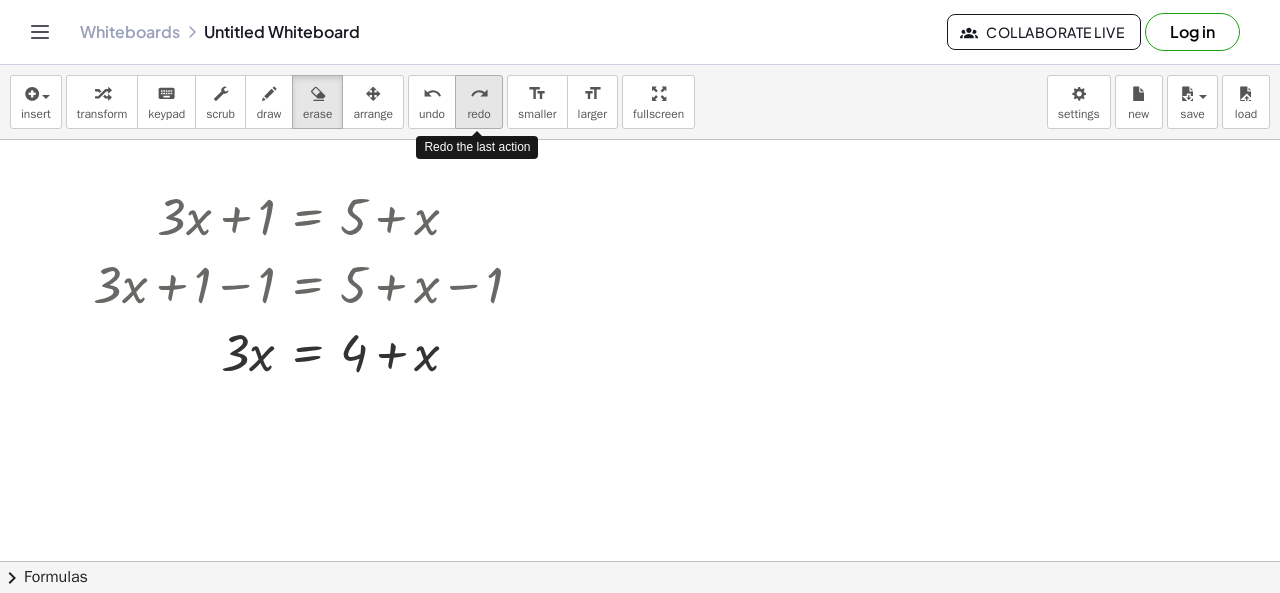 click on "redo" at bounding box center (479, 94) 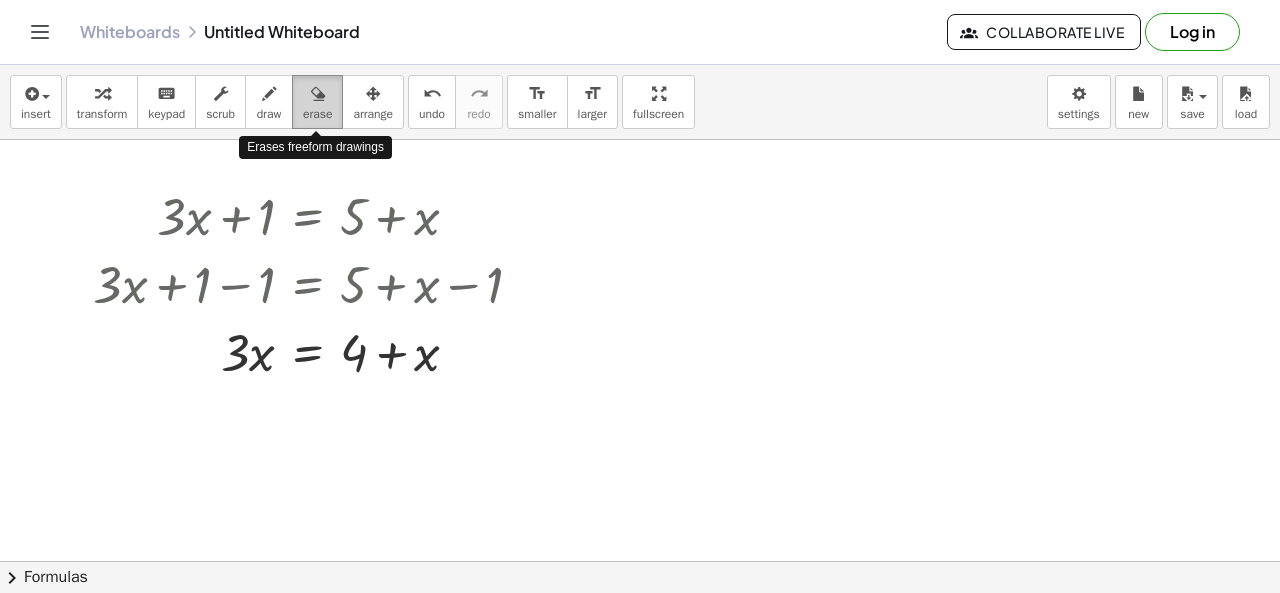 click at bounding box center [318, 94] 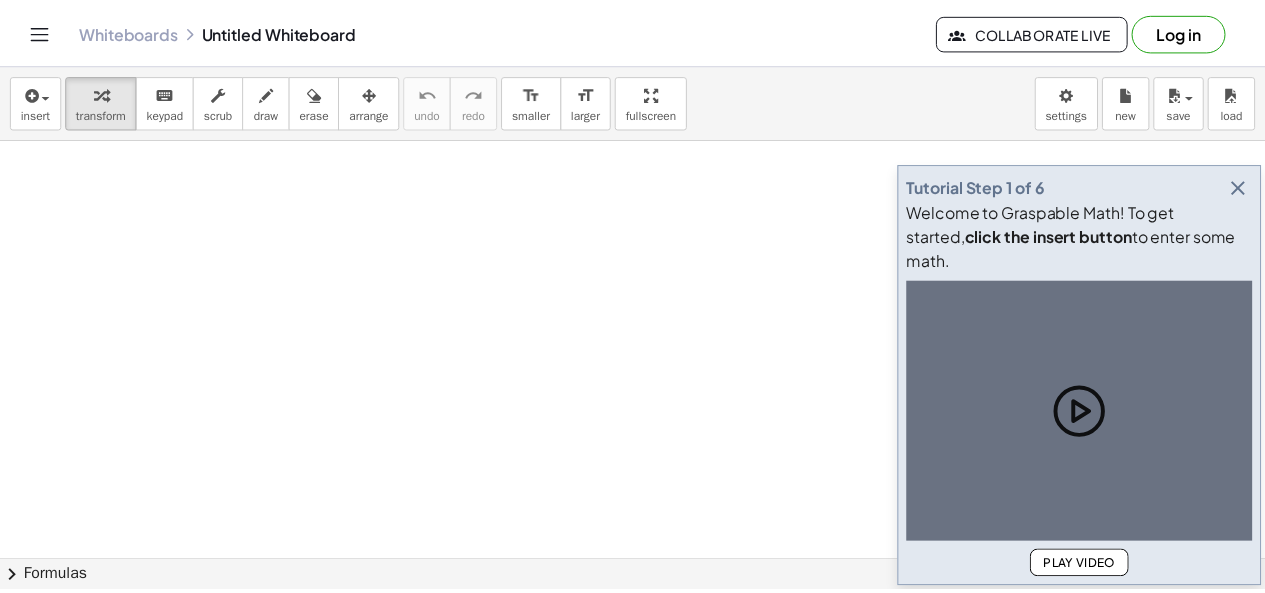 scroll, scrollTop: 0, scrollLeft: 0, axis: both 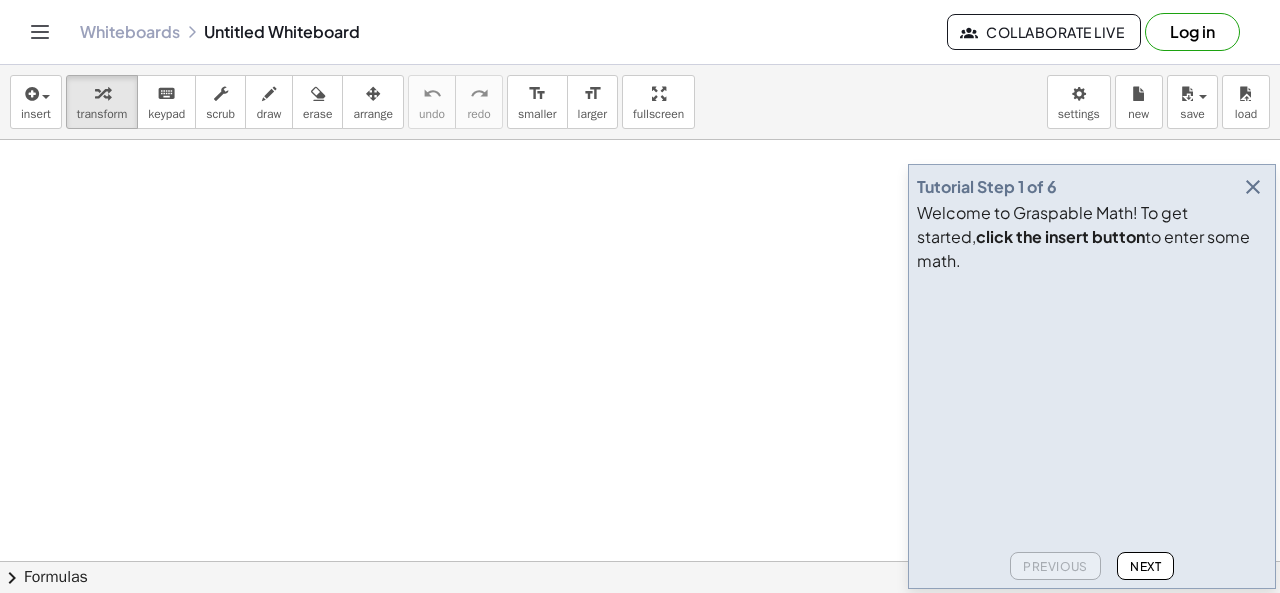 click on "Log in" at bounding box center (1192, 32) 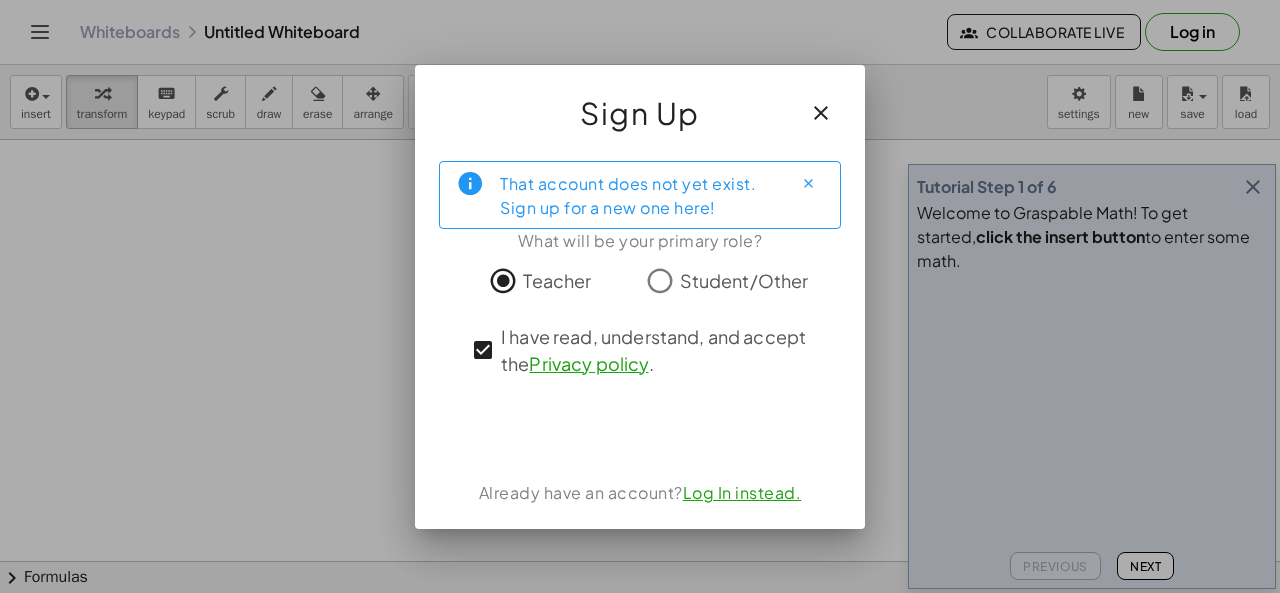 click on "Privacy policy" at bounding box center [588, 363] 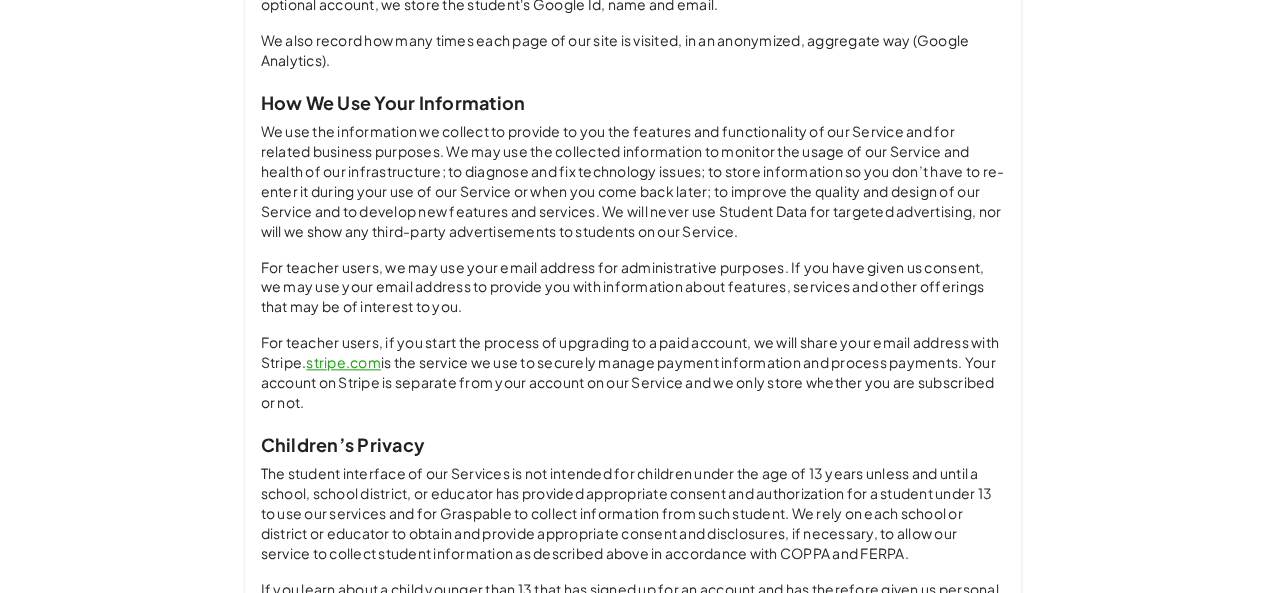 scroll, scrollTop: 1569, scrollLeft: 0, axis: vertical 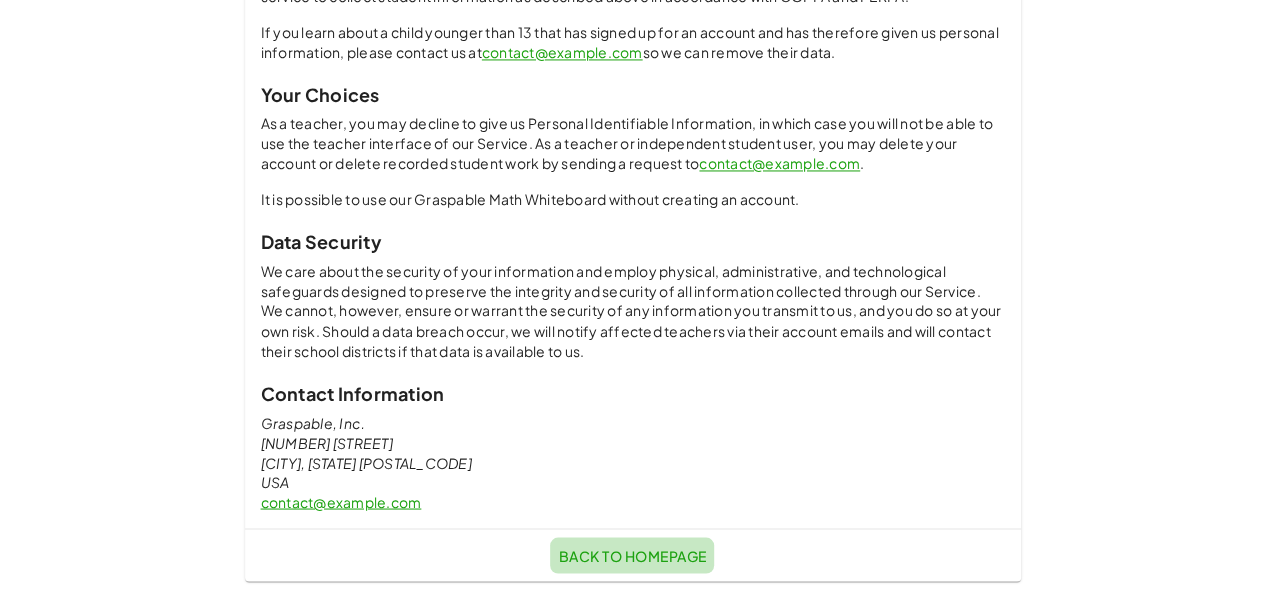 click on "Back to Homepage" 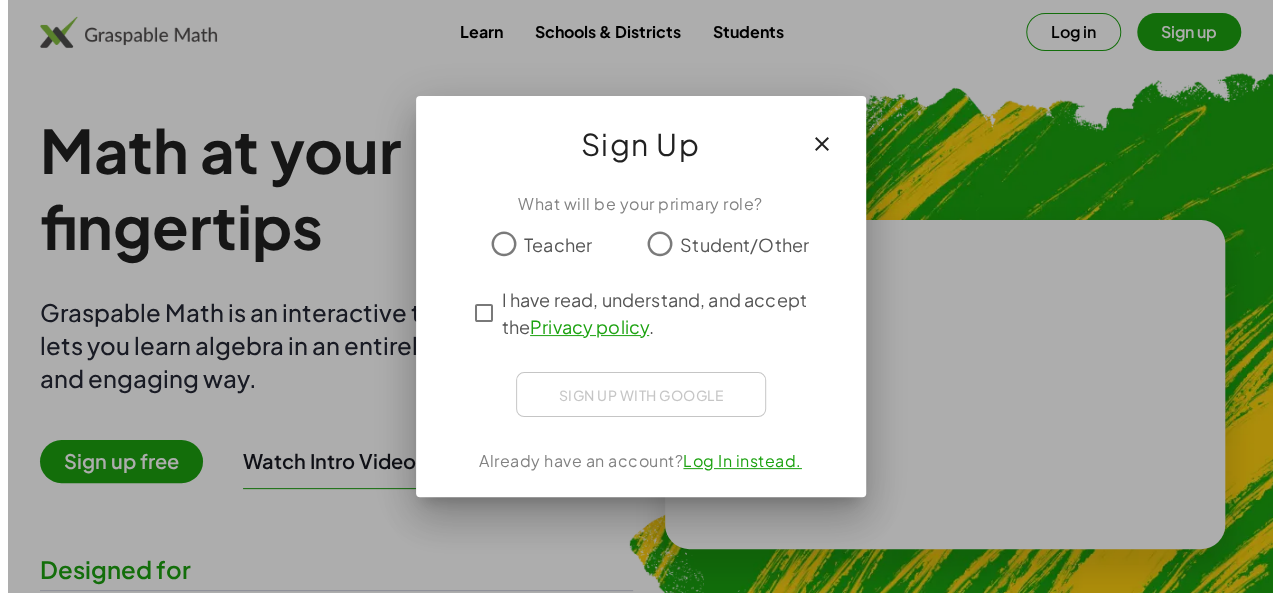 scroll, scrollTop: 0, scrollLeft: 0, axis: both 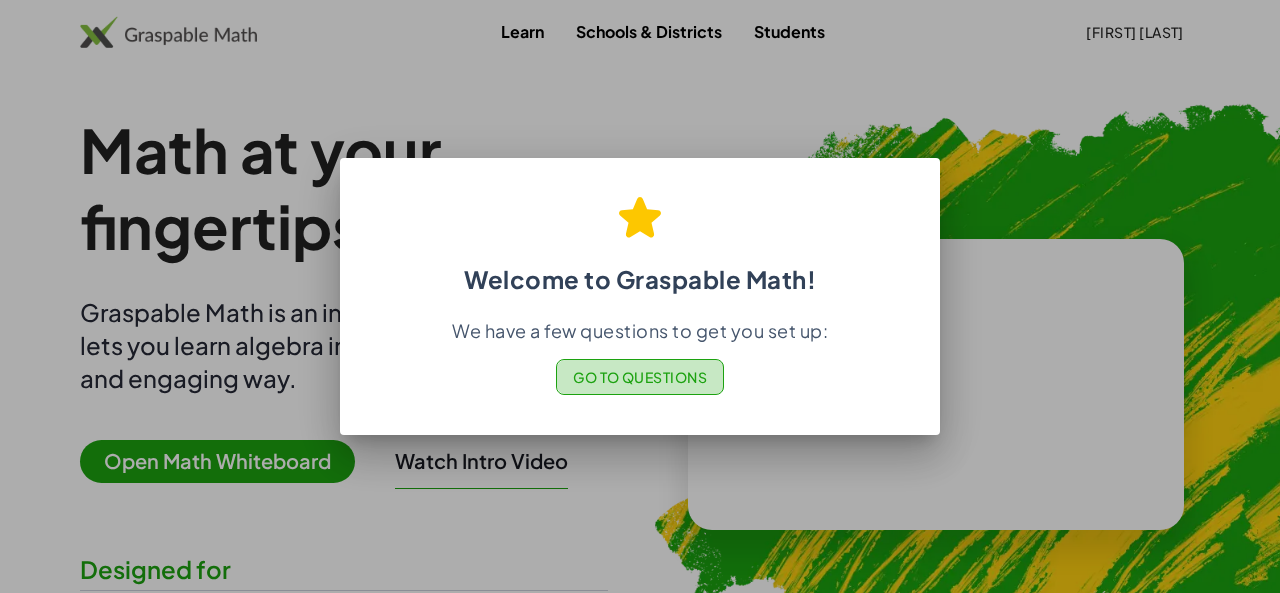 click on "Go to Questions" 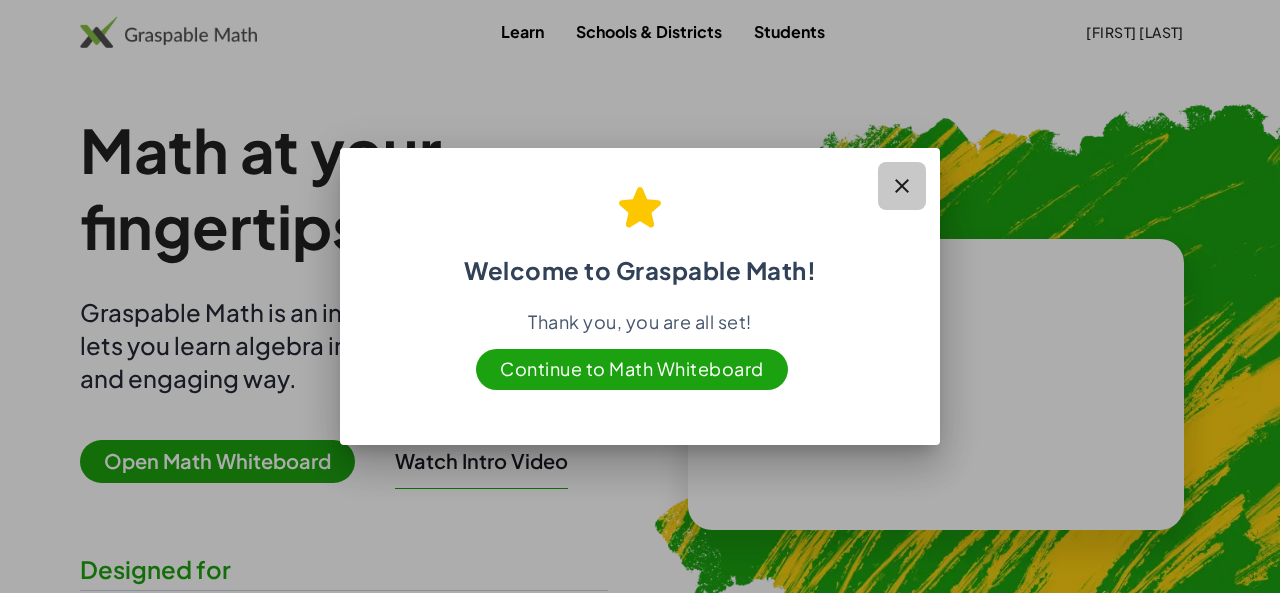 click 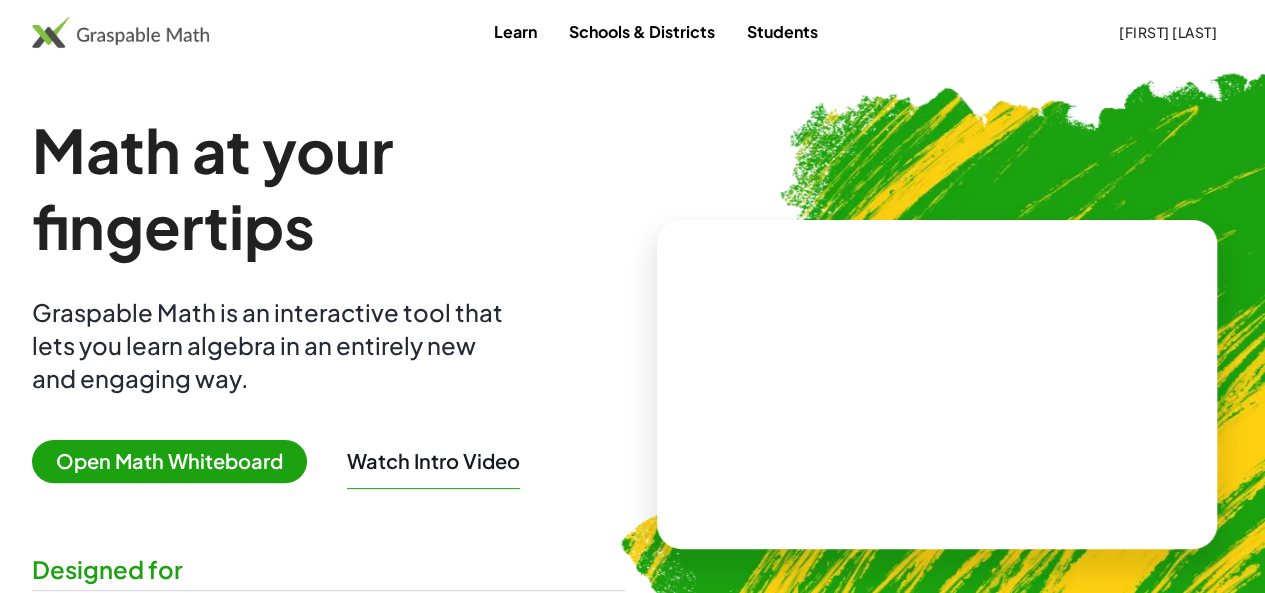 click on "Open Math Whiteboard" at bounding box center [169, 461] 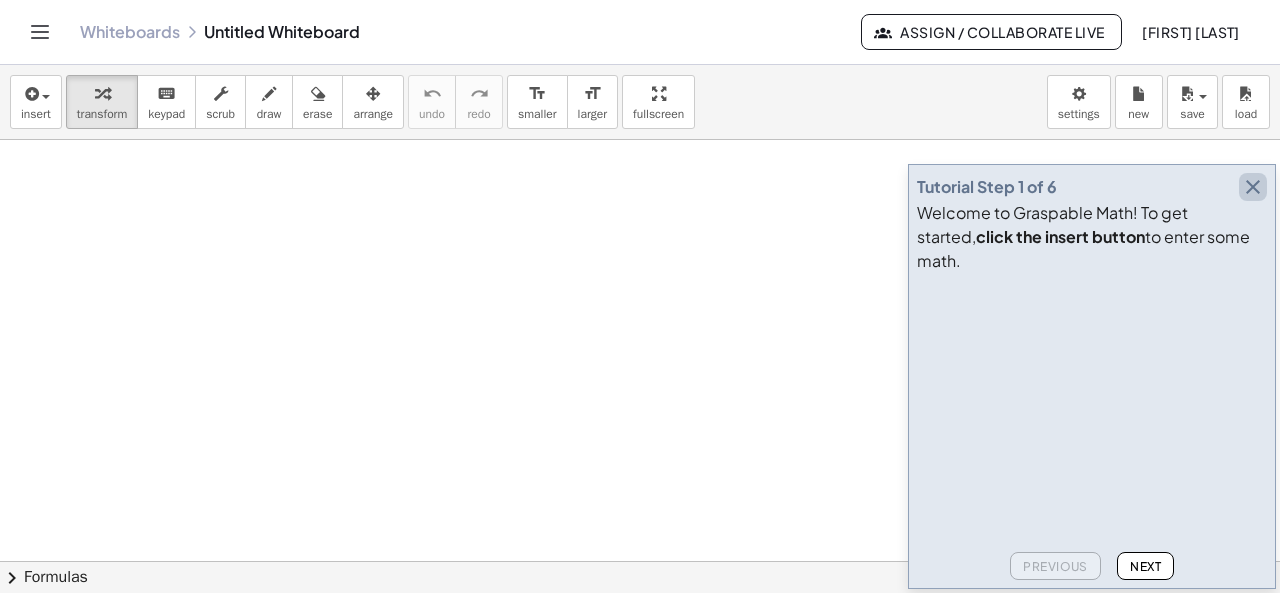click at bounding box center (1253, 187) 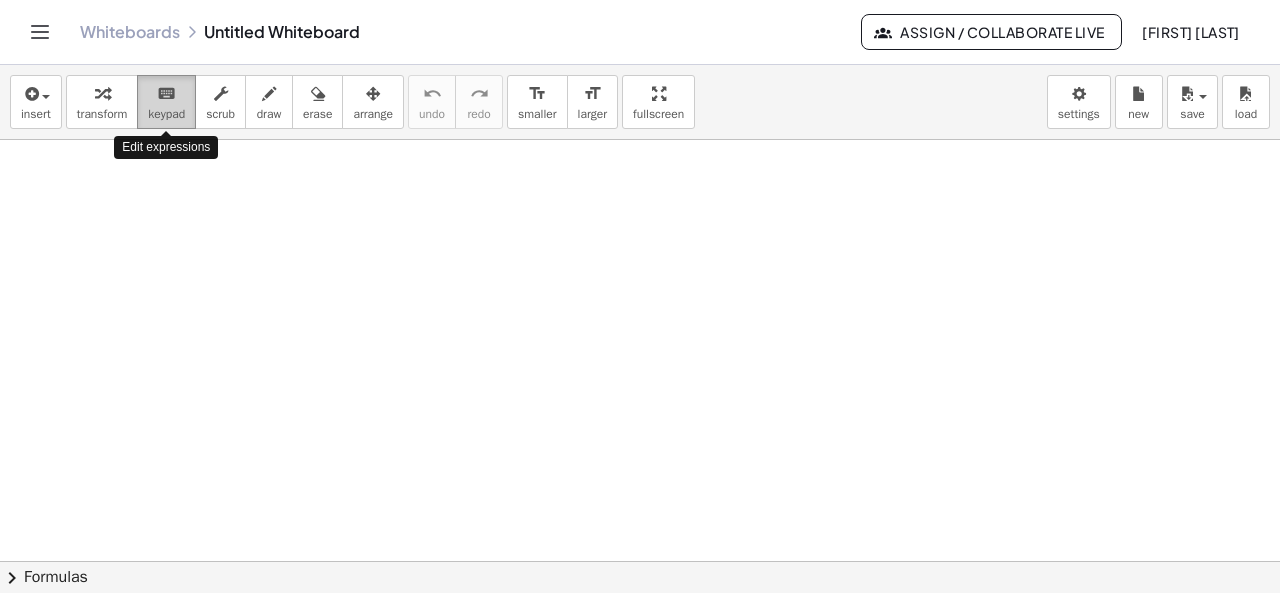 click on "keypad" at bounding box center (166, 114) 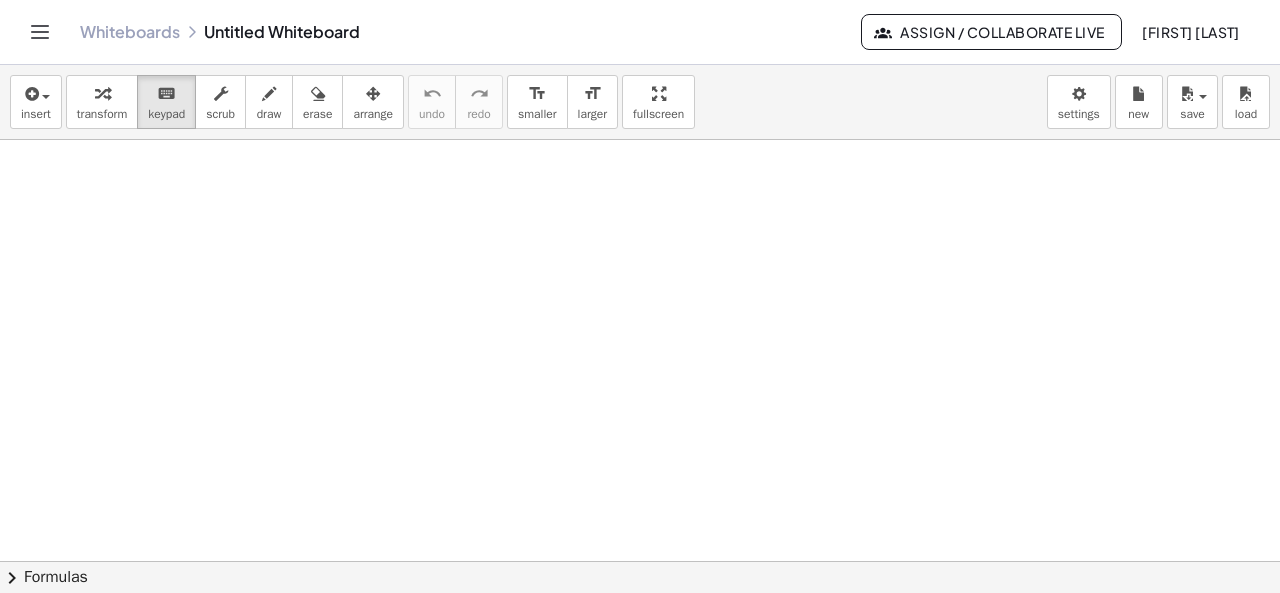 click at bounding box center [640, 562] 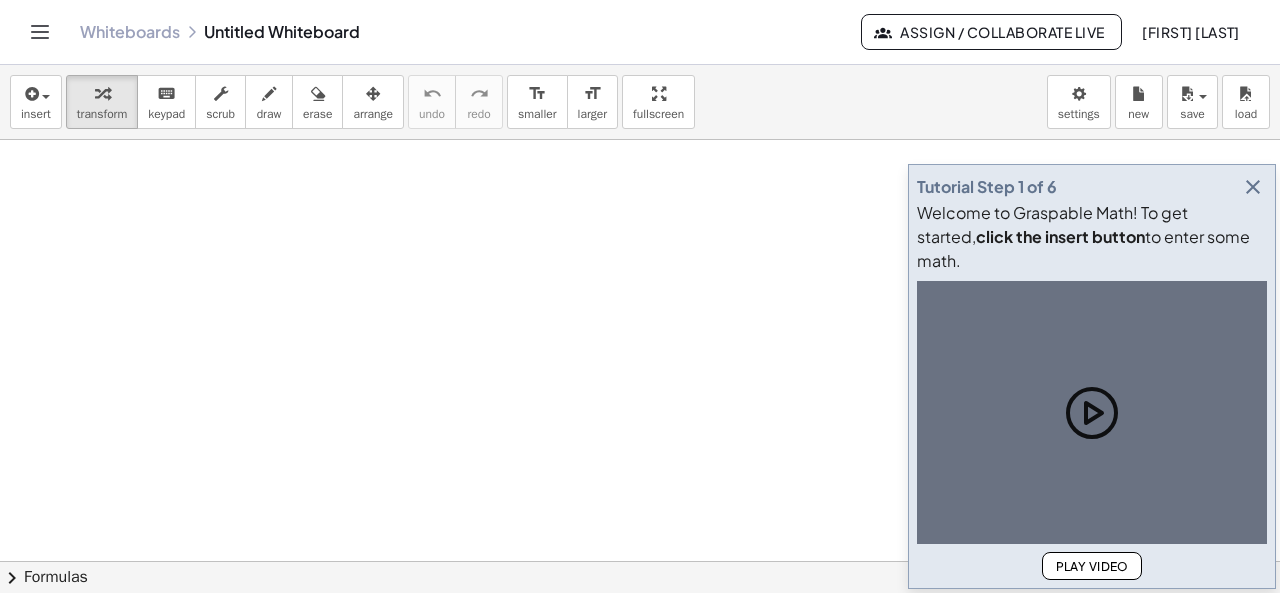 scroll, scrollTop: 0, scrollLeft: 0, axis: both 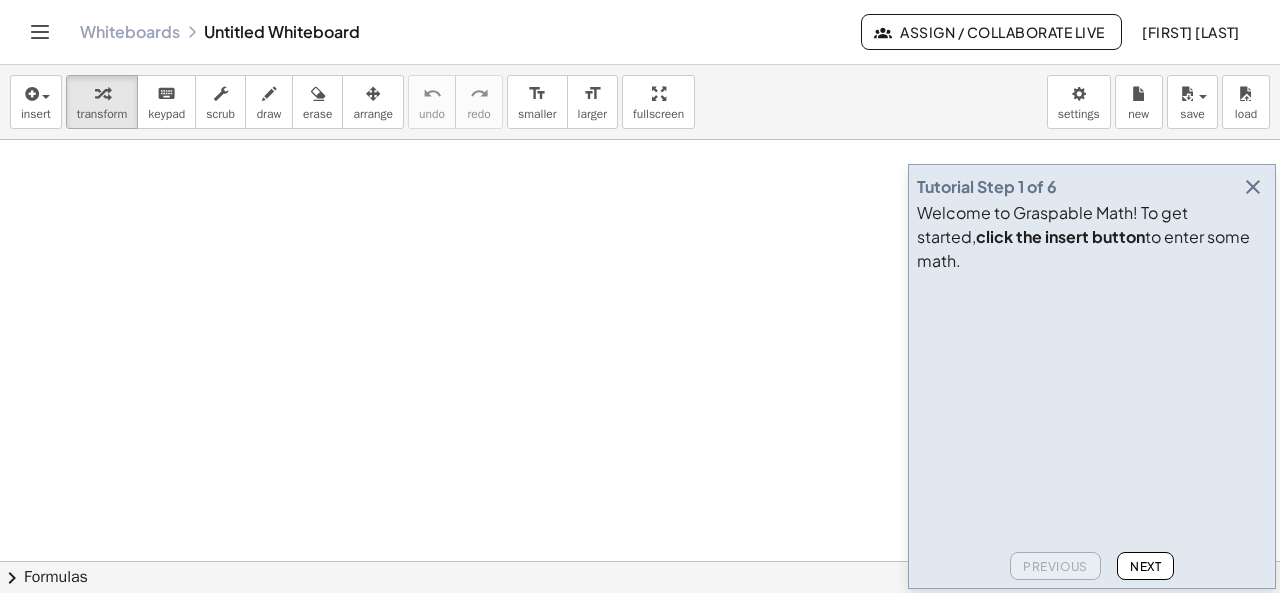 click at bounding box center [1253, 187] 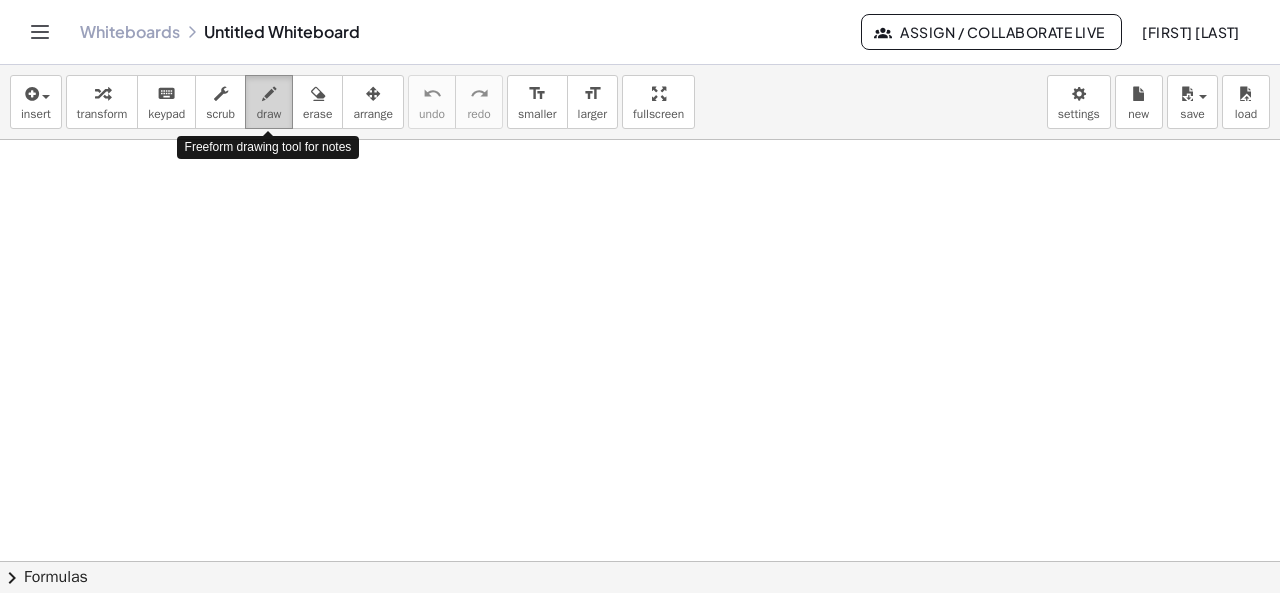 click on "draw" at bounding box center [269, 114] 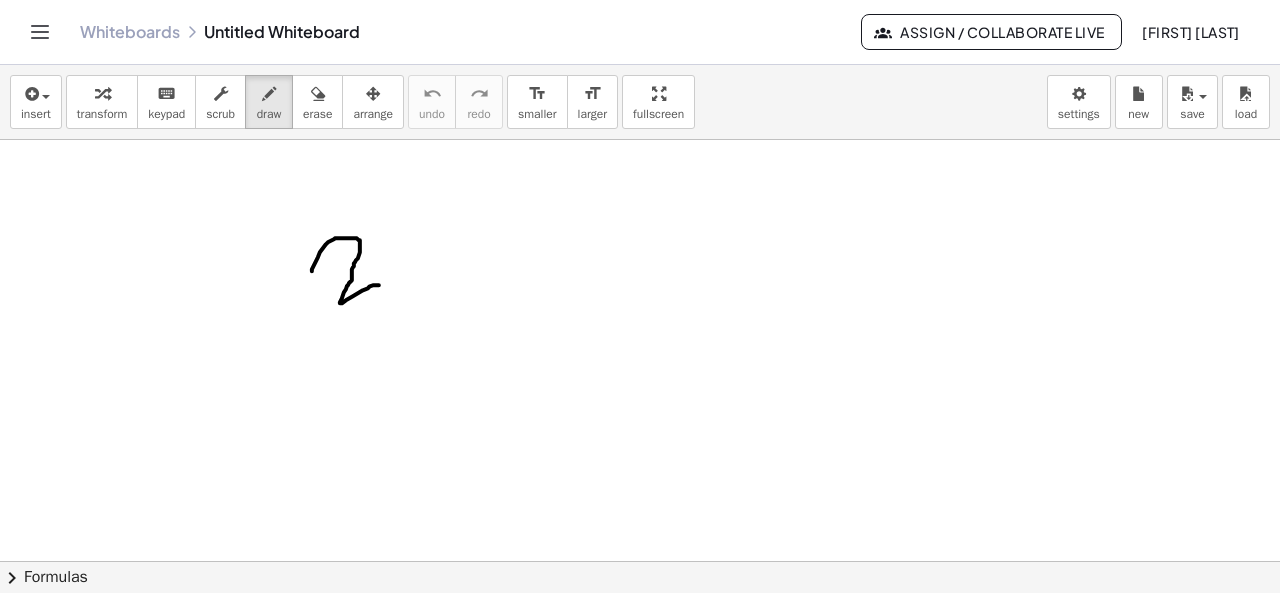 drag, startPoint x: 312, startPoint y: 270, endPoint x: 379, endPoint y: 284, distance: 68.44706 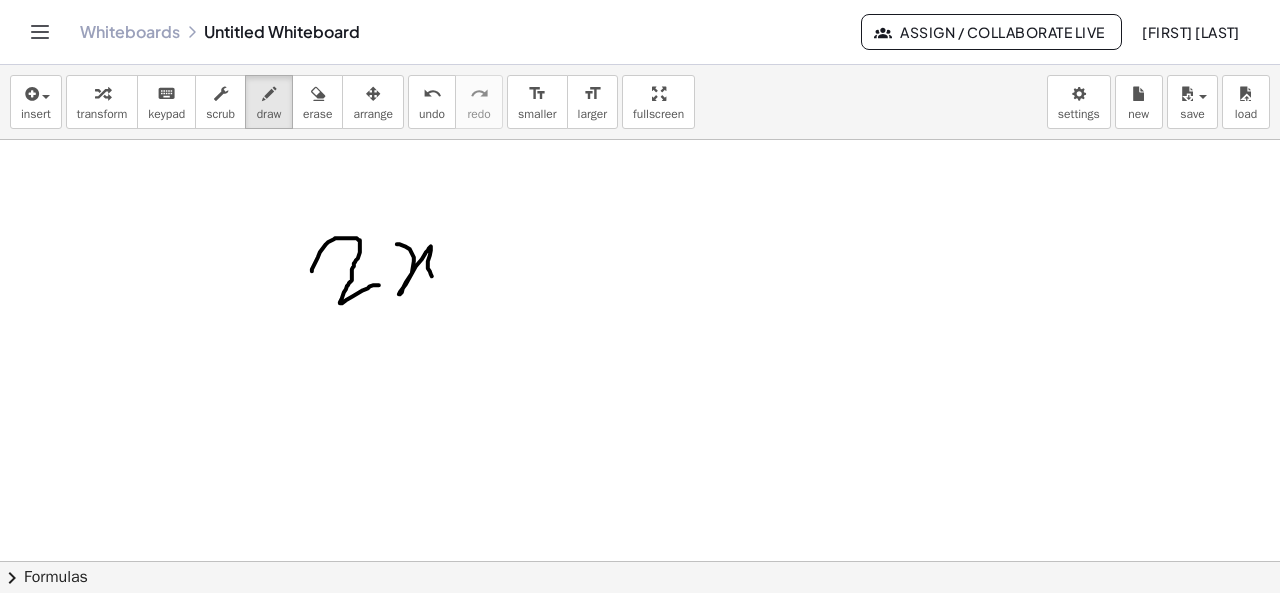 drag, startPoint x: 397, startPoint y: 243, endPoint x: 444, endPoint y: 279, distance: 59.20304 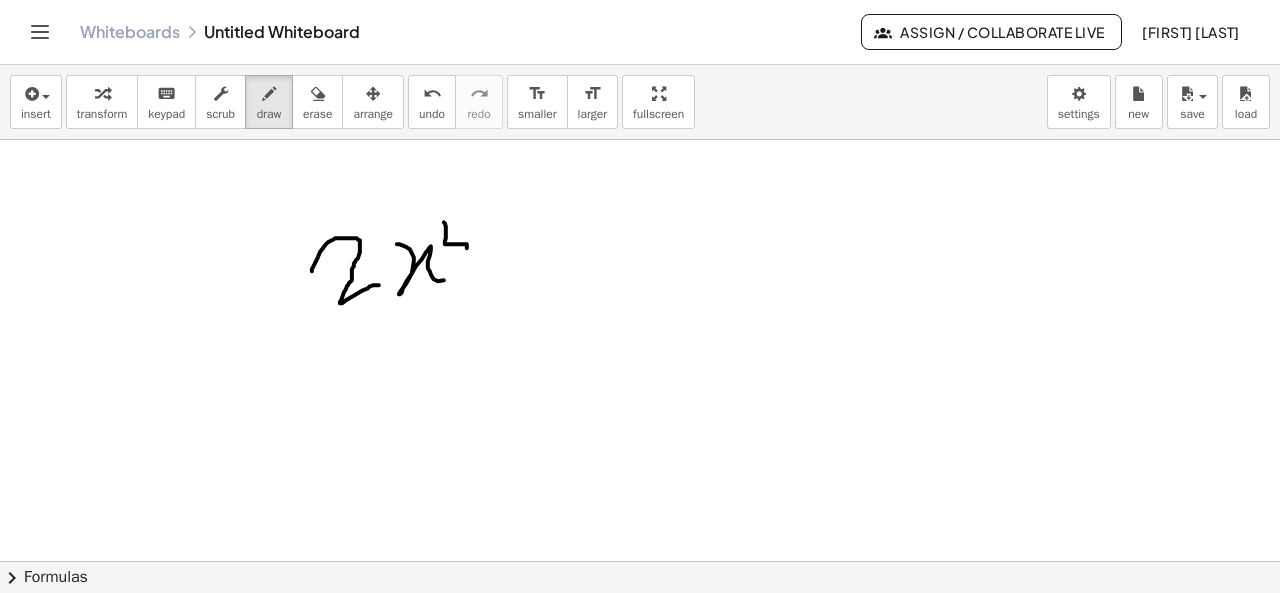 drag, startPoint x: 444, startPoint y: 221, endPoint x: 467, endPoint y: 247, distance: 34.713108 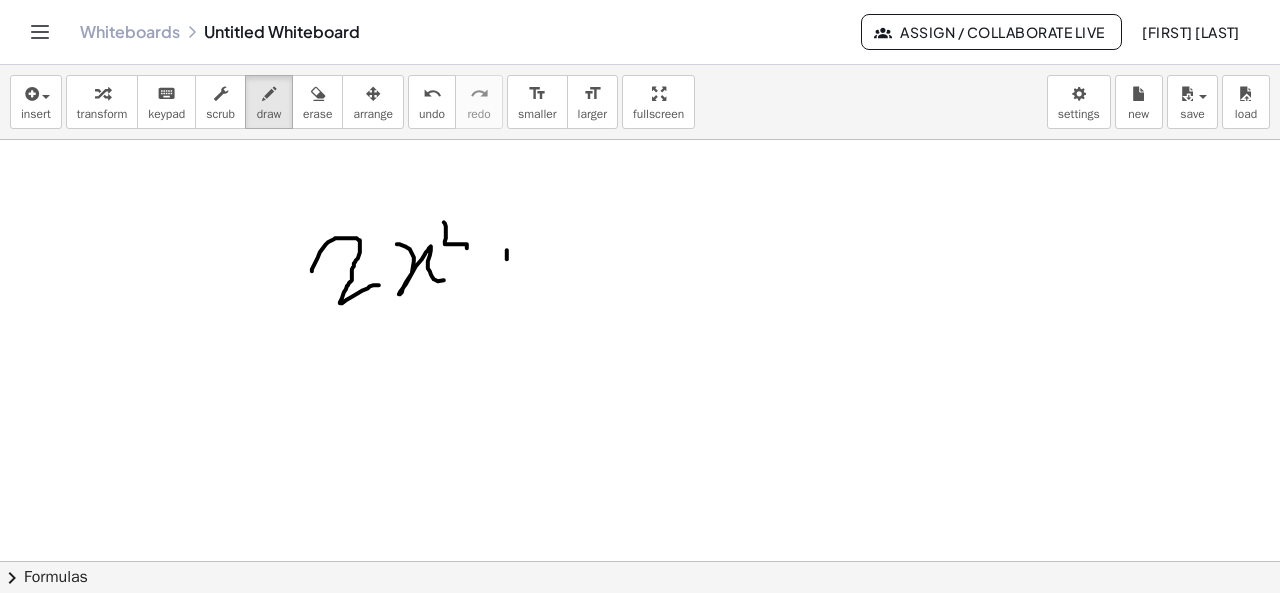 drag, startPoint x: 507, startPoint y: 249, endPoint x: 507, endPoint y: 286, distance: 37 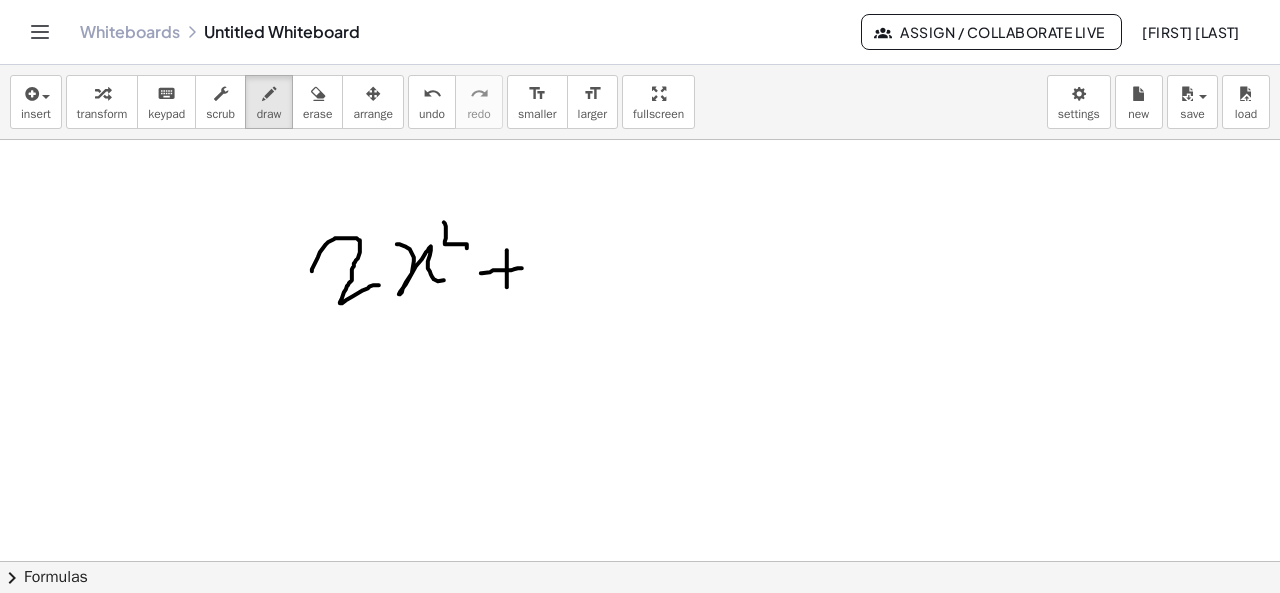 drag, startPoint x: 481, startPoint y: 272, endPoint x: 522, endPoint y: 267, distance: 41.303753 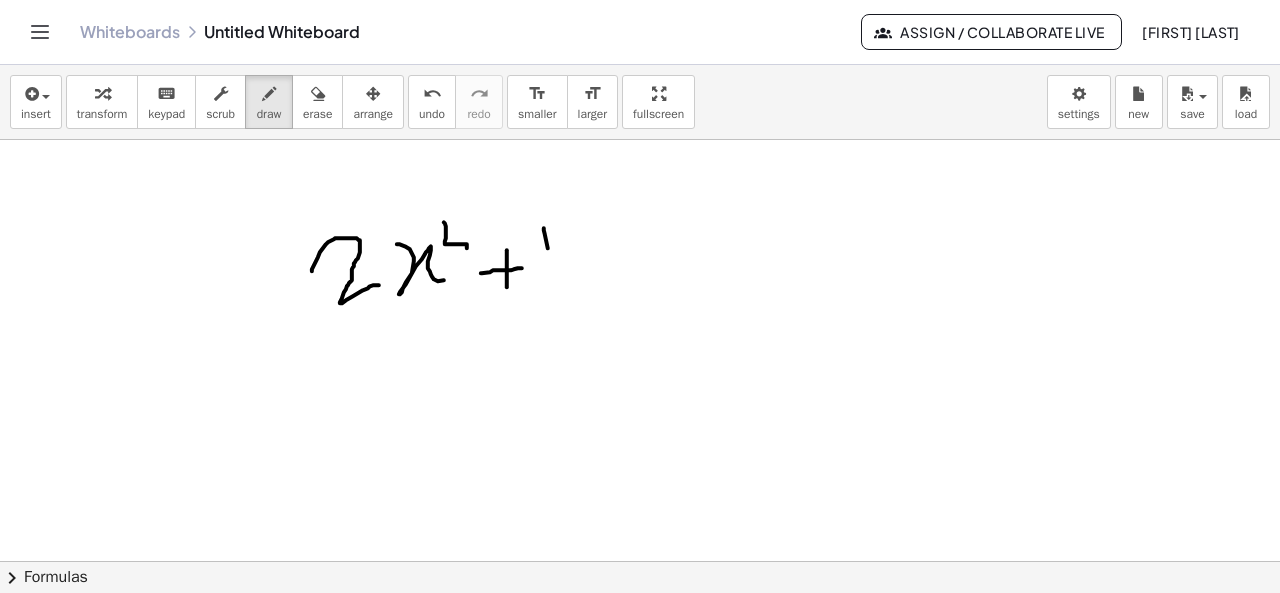 drag, startPoint x: 544, startPoint y: 227, endPoint x: 553, endPoint y: 271, distance: 44.911022 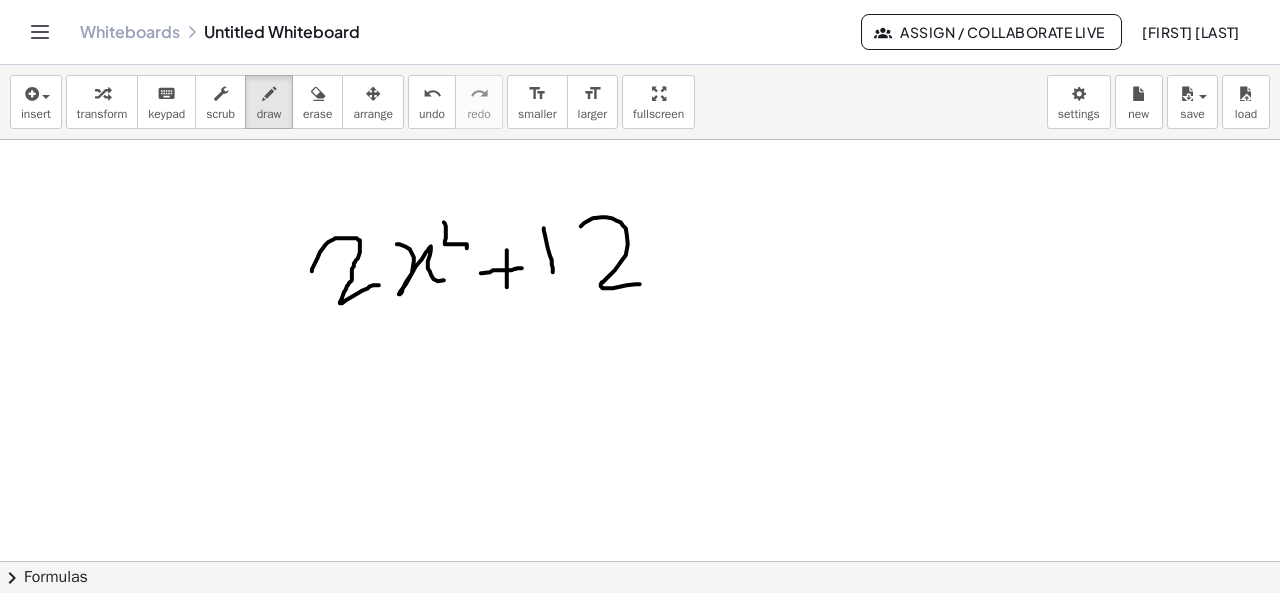 drag, startPoint x: 581, startPoint y: 225, endPoint x: 646, endPoint y: 283, distance: 87.11487 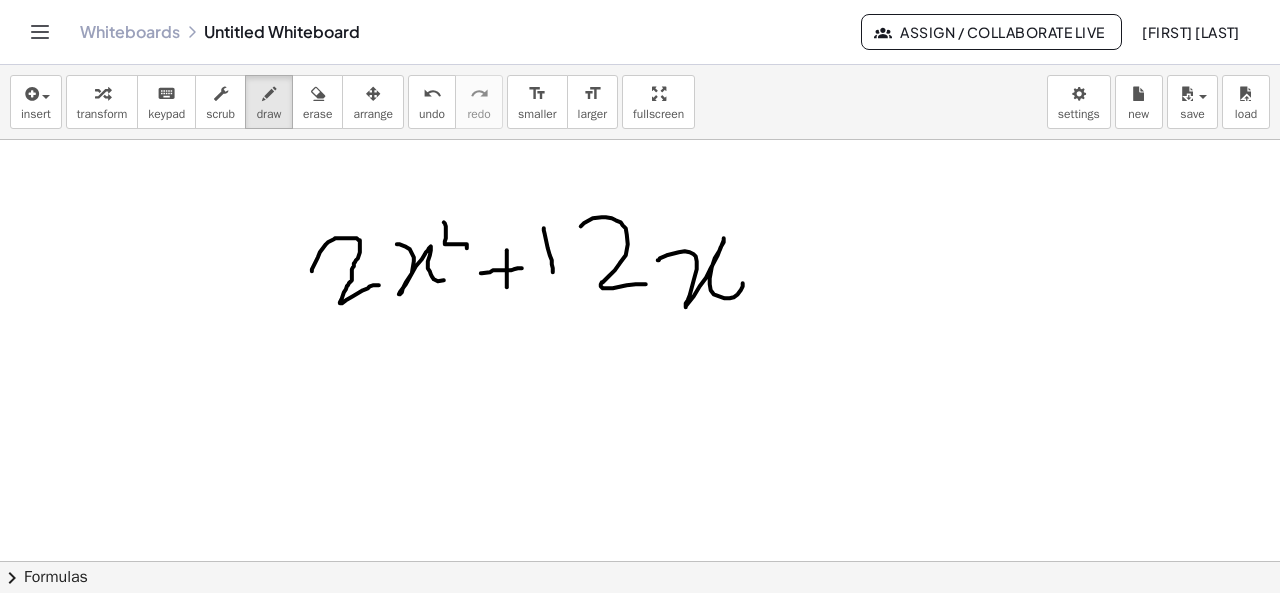 drag, startPoint x: 658, startPoint y: 259, endPoint x: 743, endPoint y: 282, distance: 88.0568 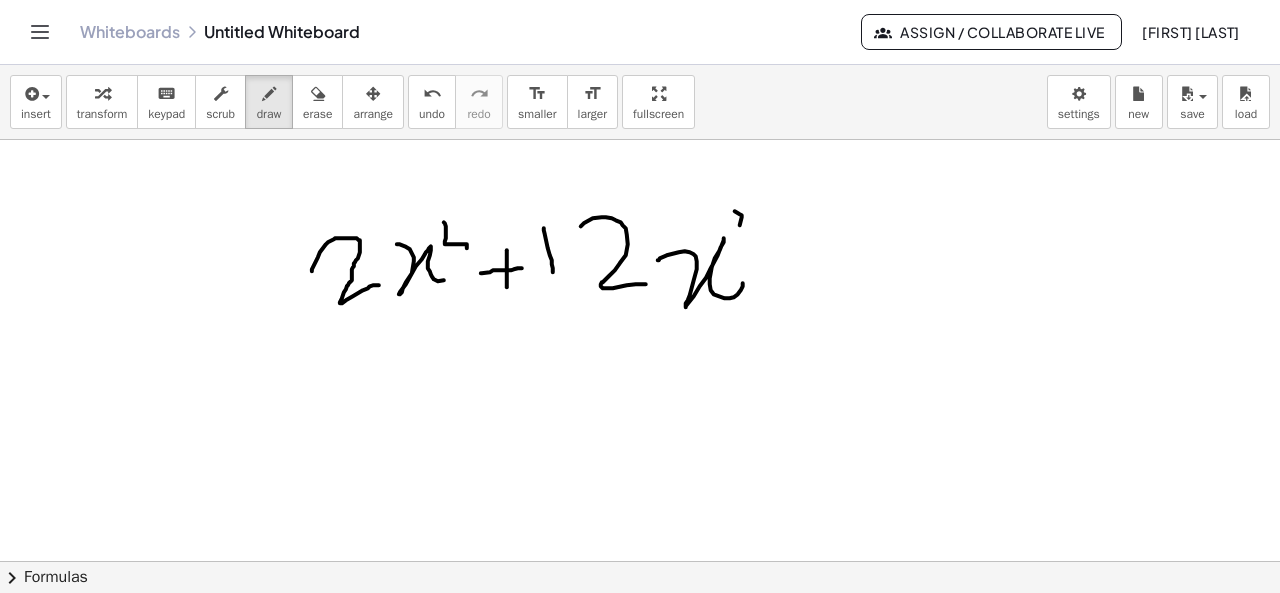 drag, startPoint x: 735, startPoint y: 210, endPoint x: 749, endPoint y: 235, distance: 28.653097 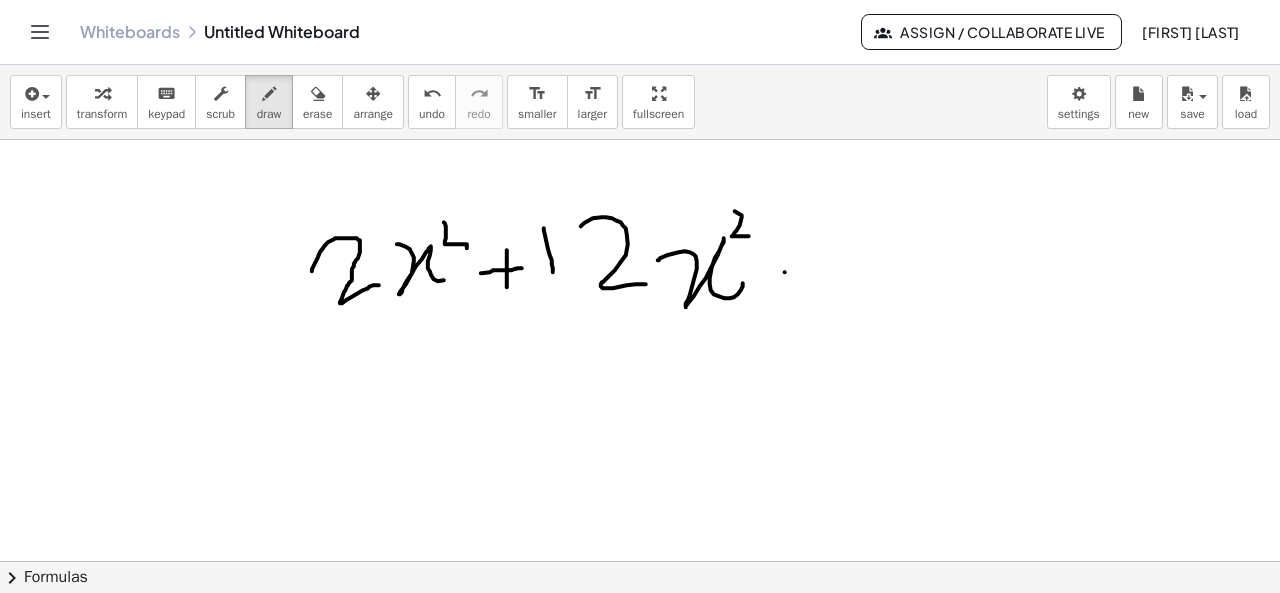 drag, startPoint x: 785, startPoint y: 271, endPoint x: 840, endPoint y: 263, distance: 55.578773 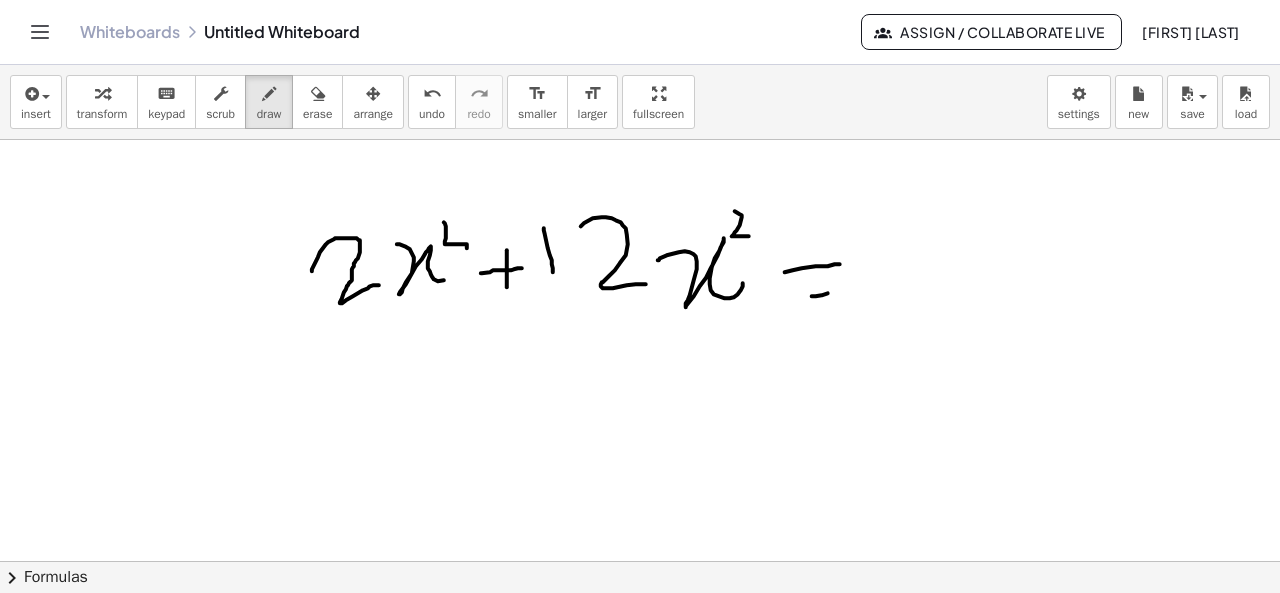 drag, startPoint x: 812, startPoint y: 295, endPoint x: 844, endPoint y: 291, distance: 32.24903 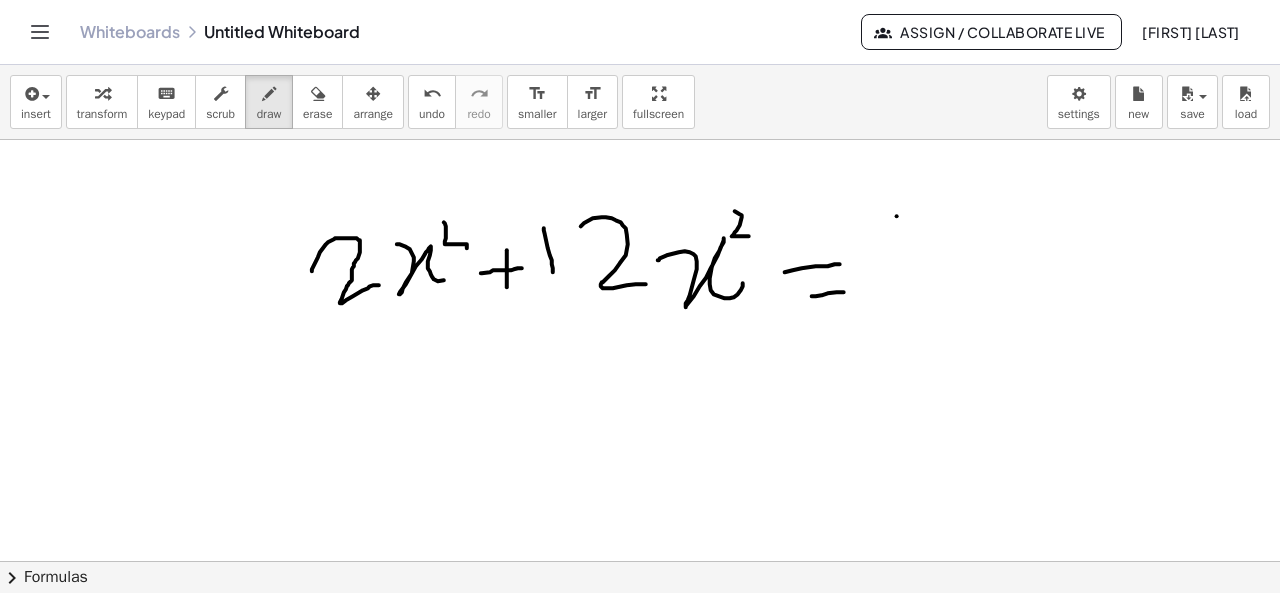 click at bounding box center (640, 627) 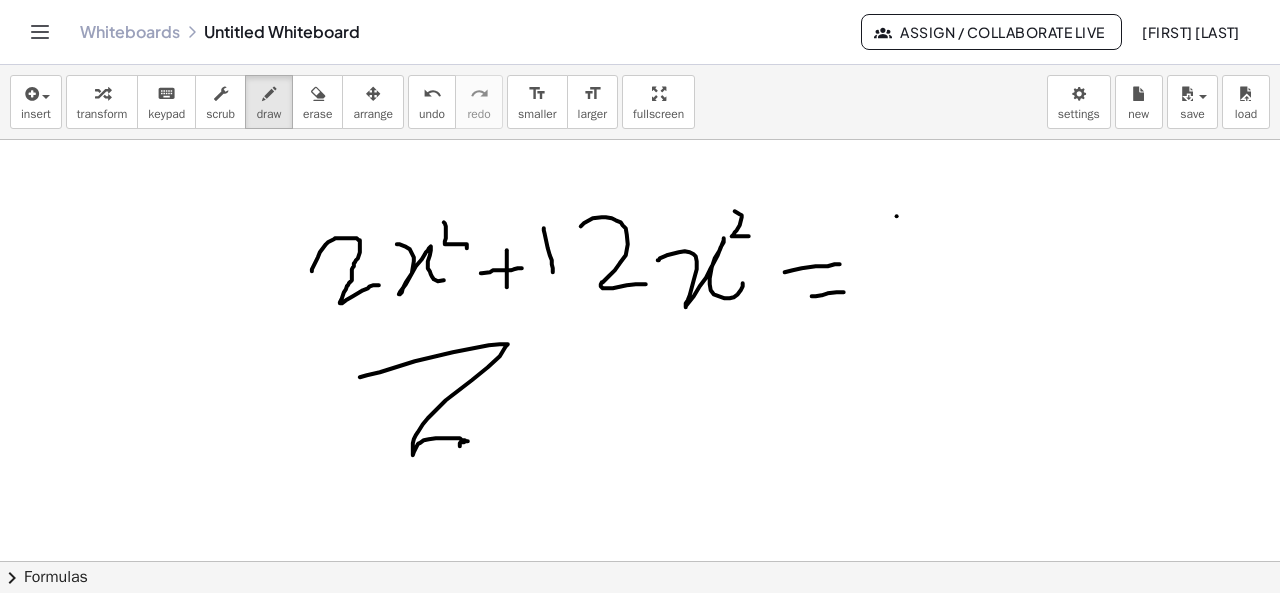 drag, startPoint x: 360, startPoint y: 376, endPoint x: 460, endPoint y: 447, distance: 122.641754 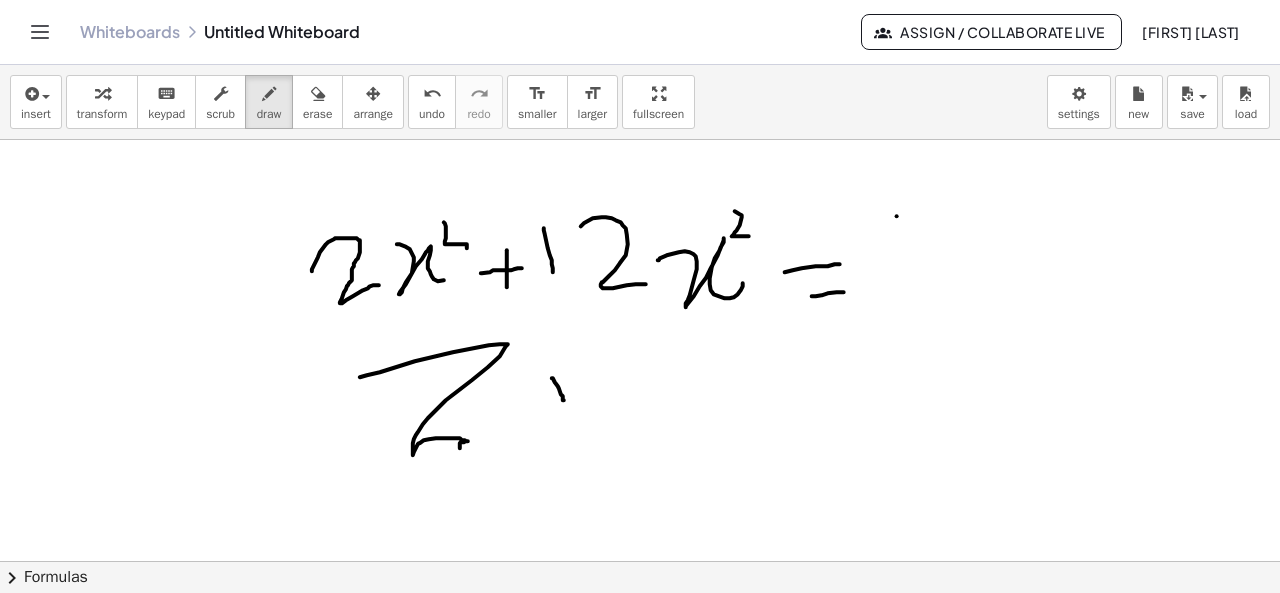 drag, startPoint x: 552, startPoint y: 377, endPoint x: 564, endPoint y: 399, distance: 25.059929 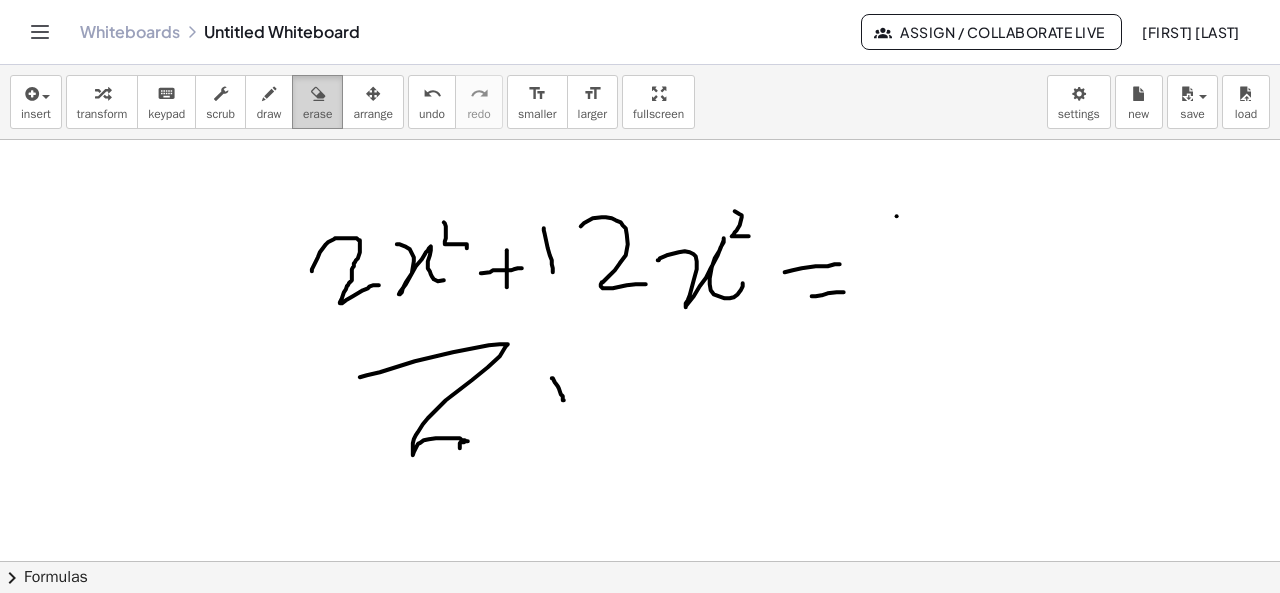 click on "erase" at bounding box center (317, 114) 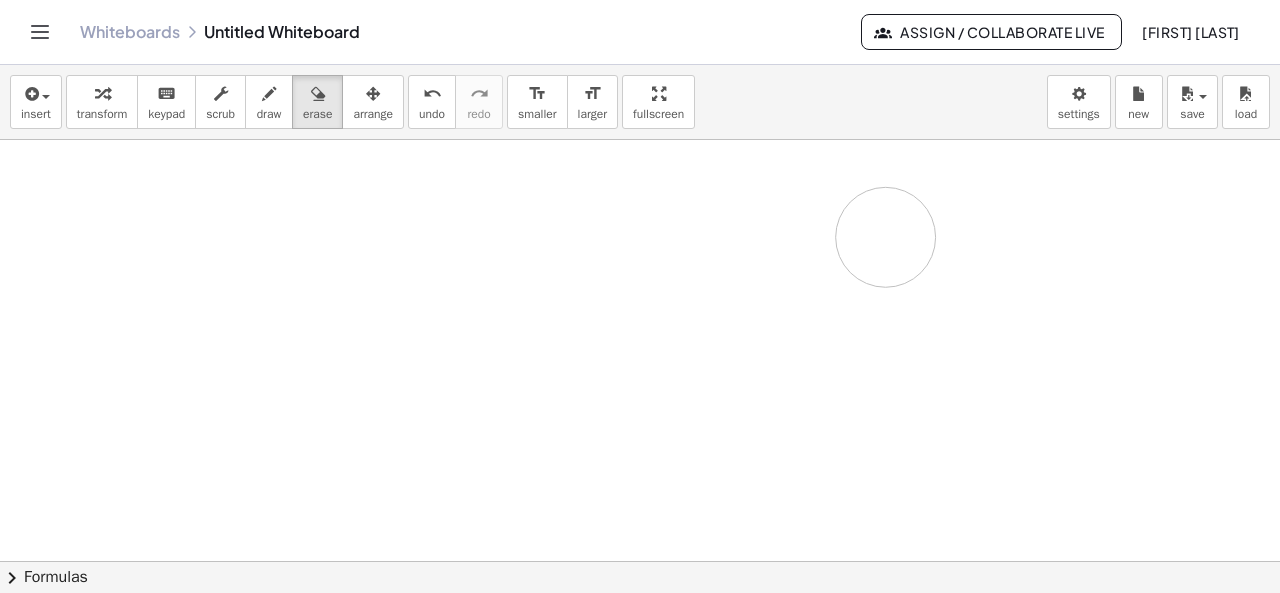 drag, startPoint x: 384, startPoint y: 371, endPoint x: 874, endPoint y: 233, distance: 509.0619 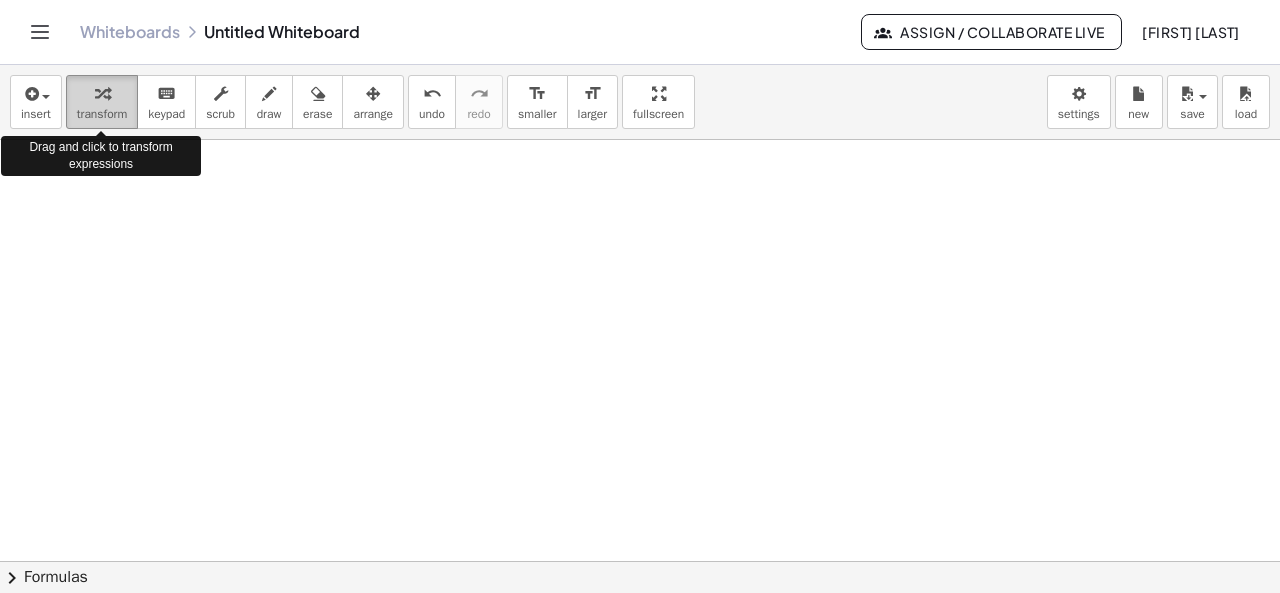 click on "transform" at bounding box center (102, 102) 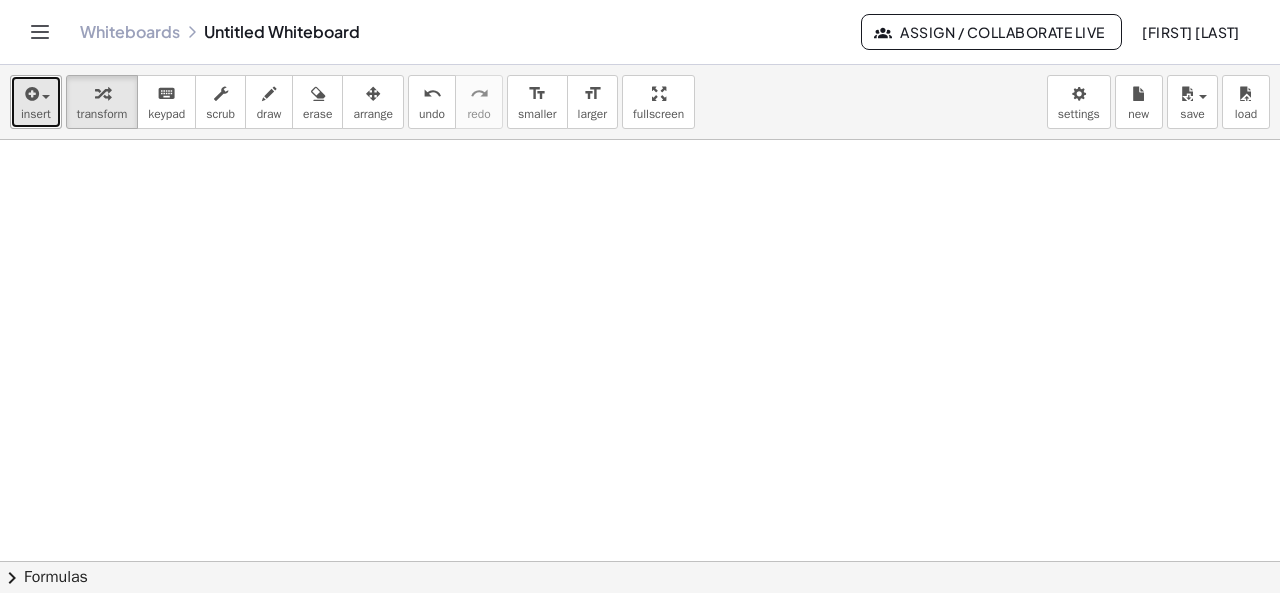 click on "insert" at bounding box center (36, 102) 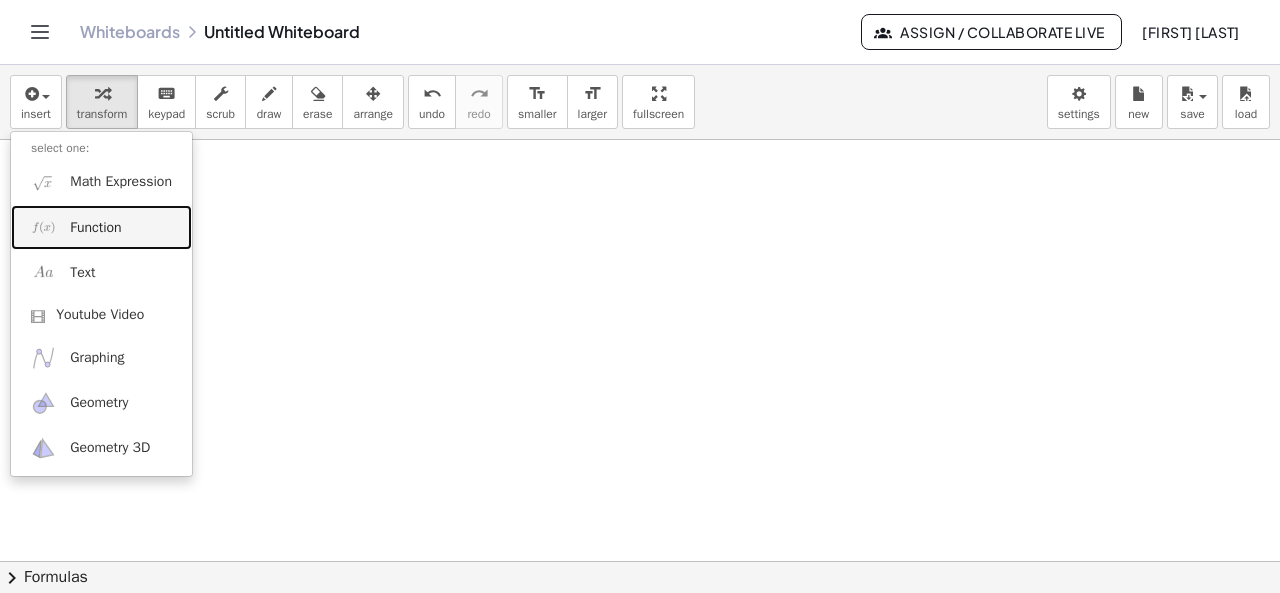 click on "Function" at bounding box center (95, 228) 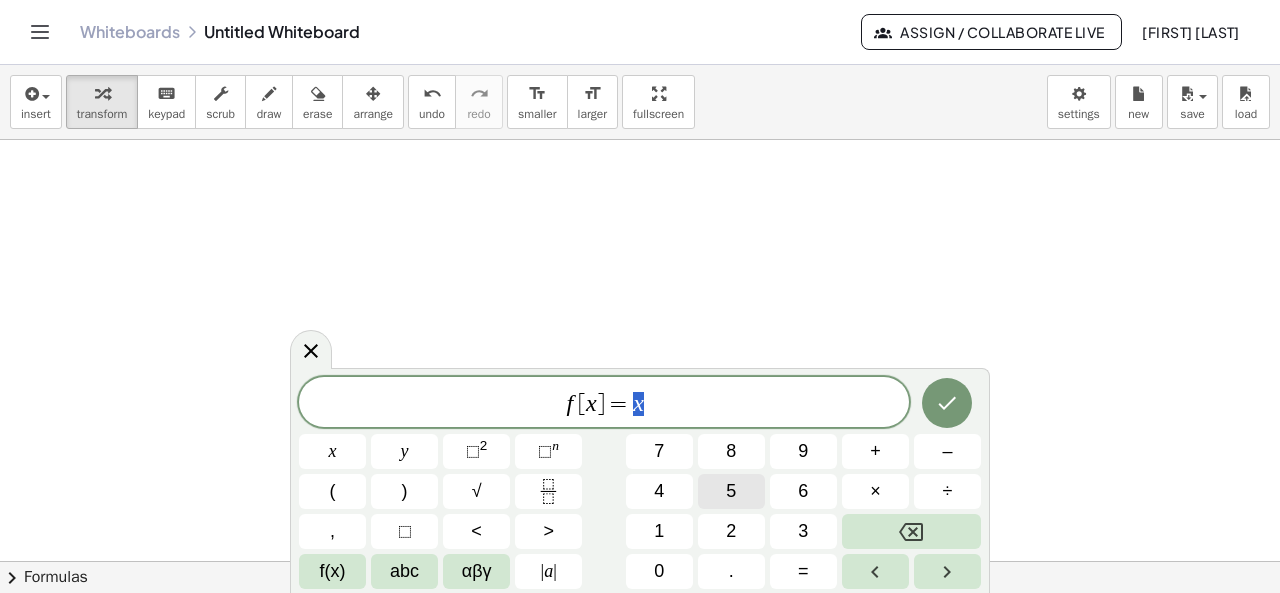 click on "5" at bounding box center [731, 491] 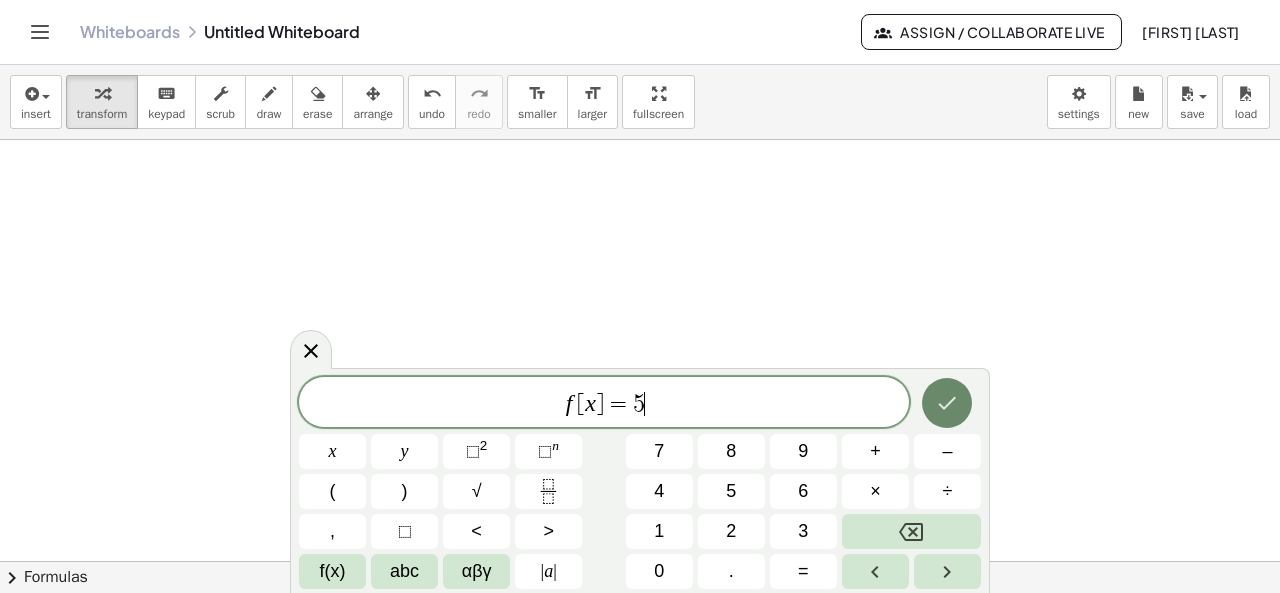 click 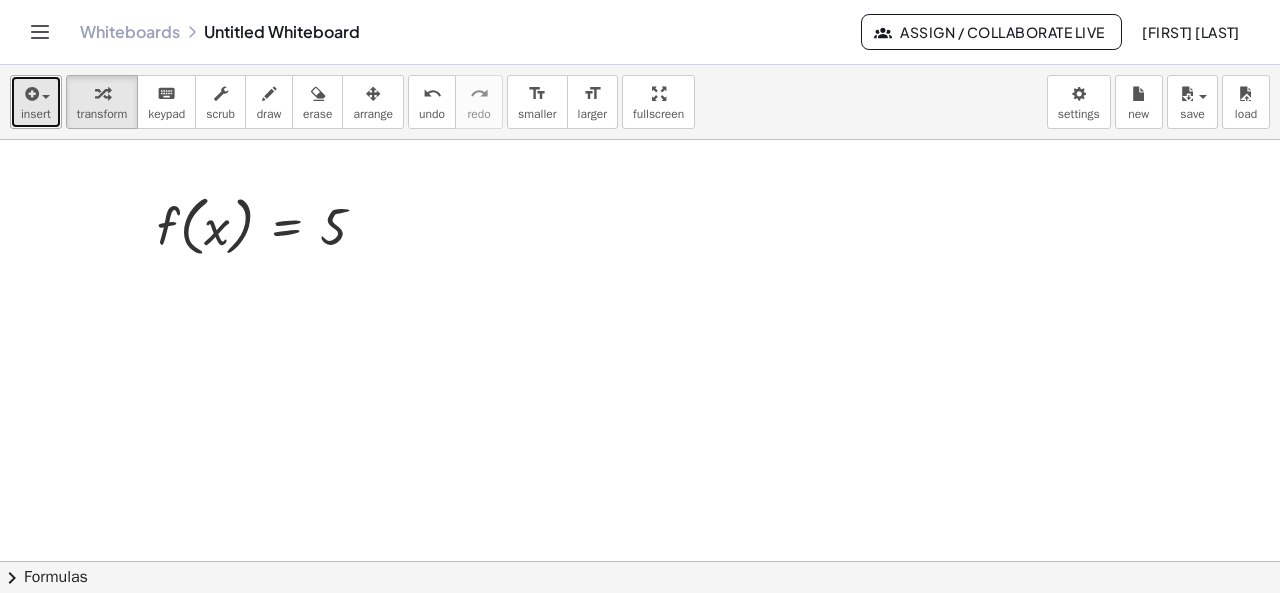 click on "insert" at bounding box center (36, 114) 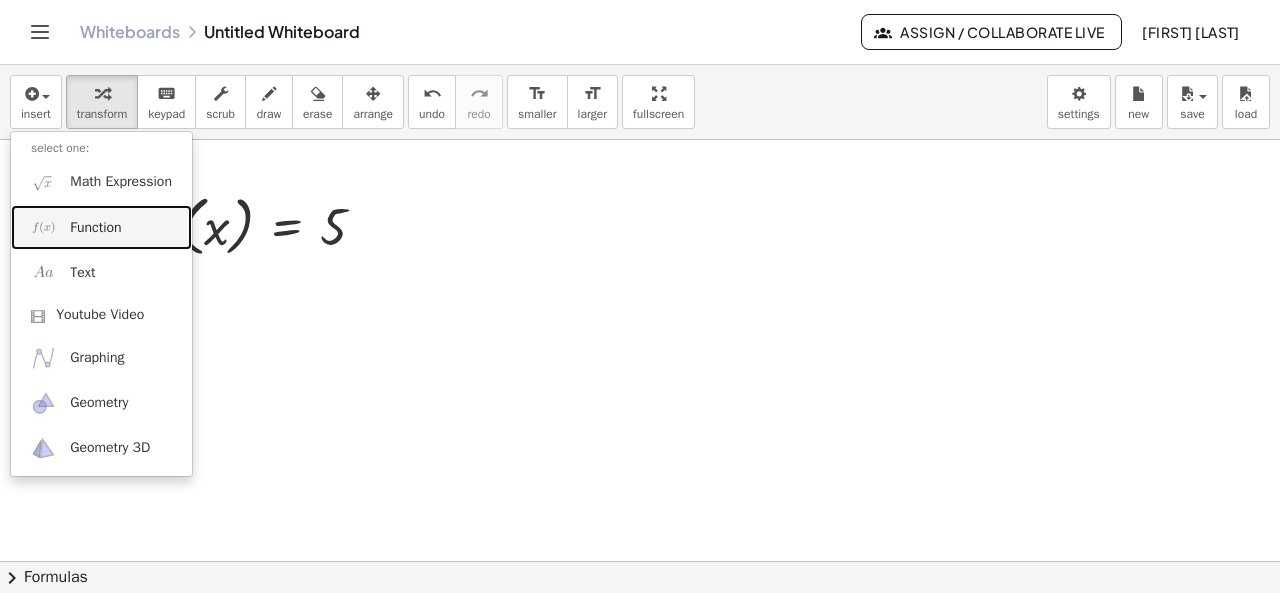 click on "Function" at bounding box center [95, 228] 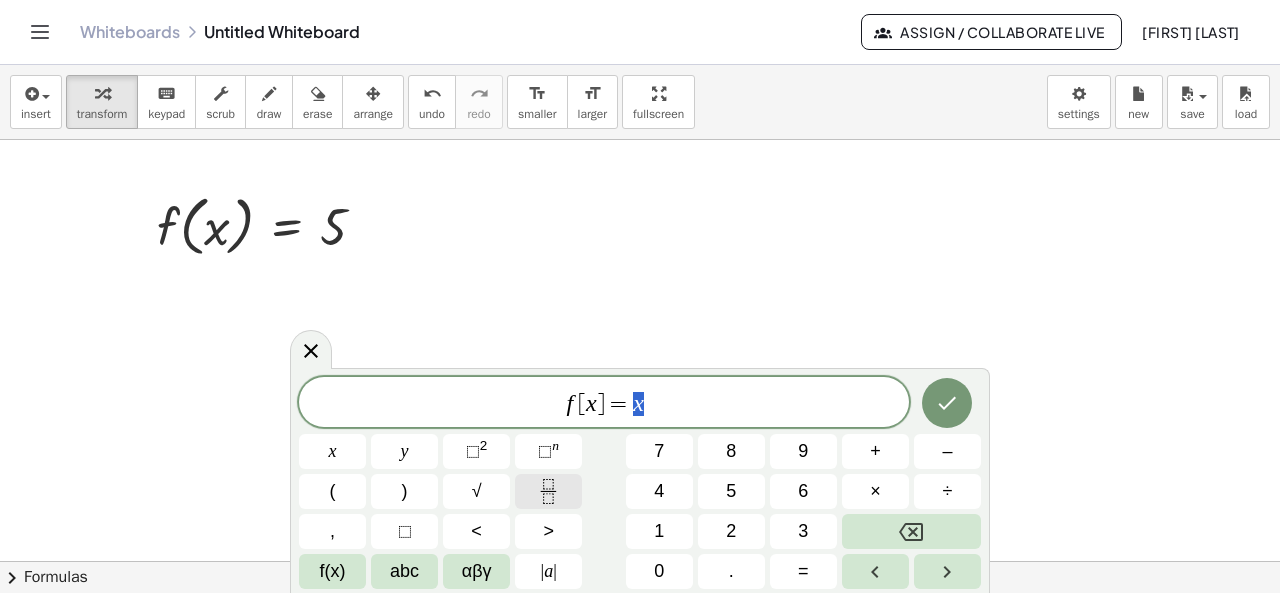 click 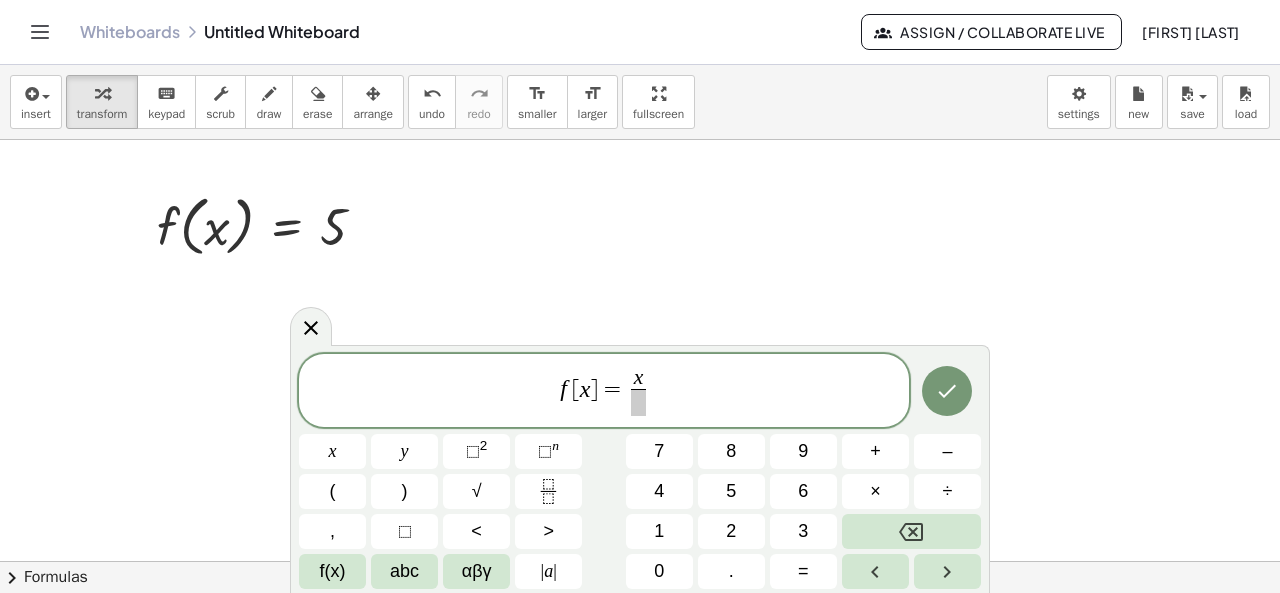 click on "​ x" at bounding box center (638, 379) 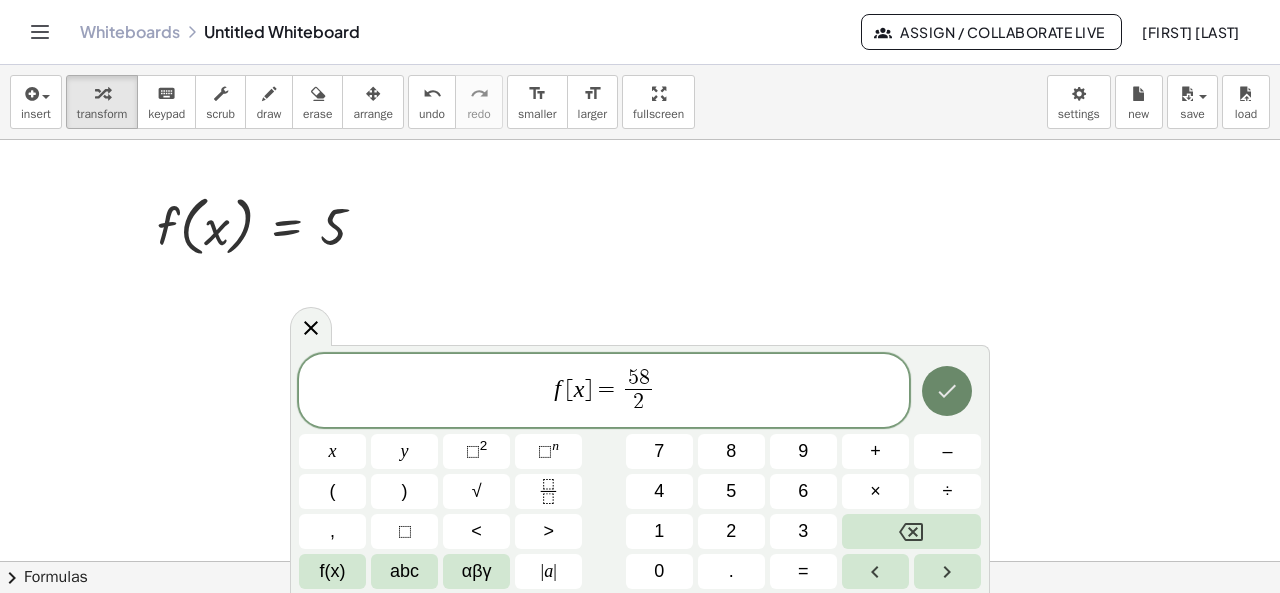 click 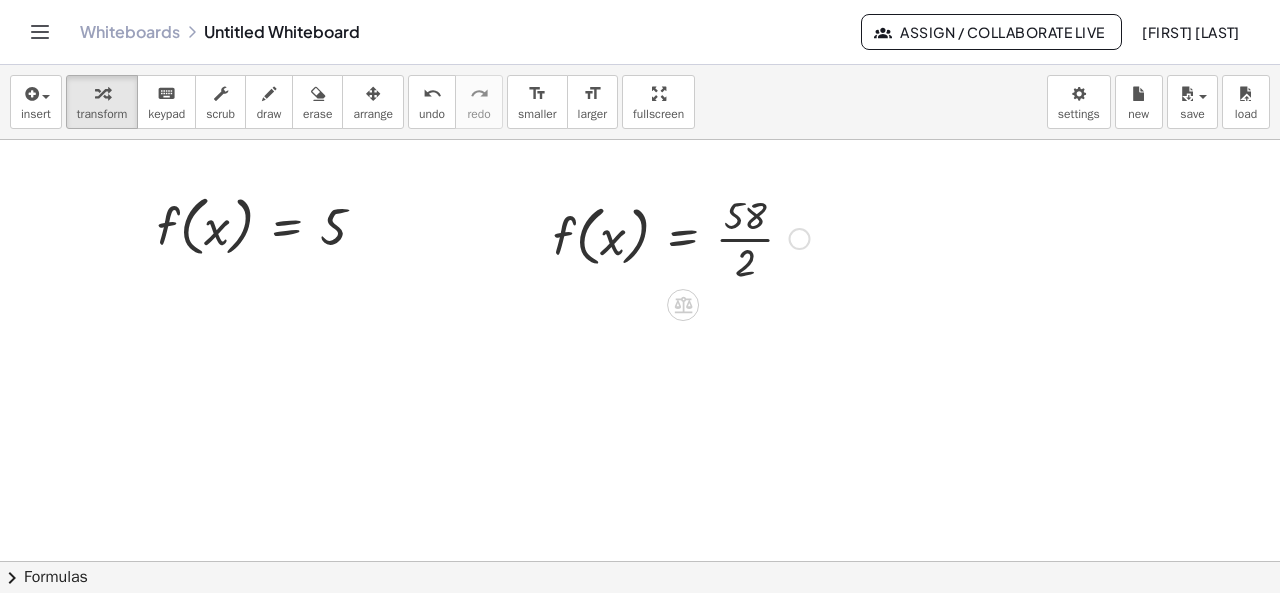 click at bounding box center (800, 239) 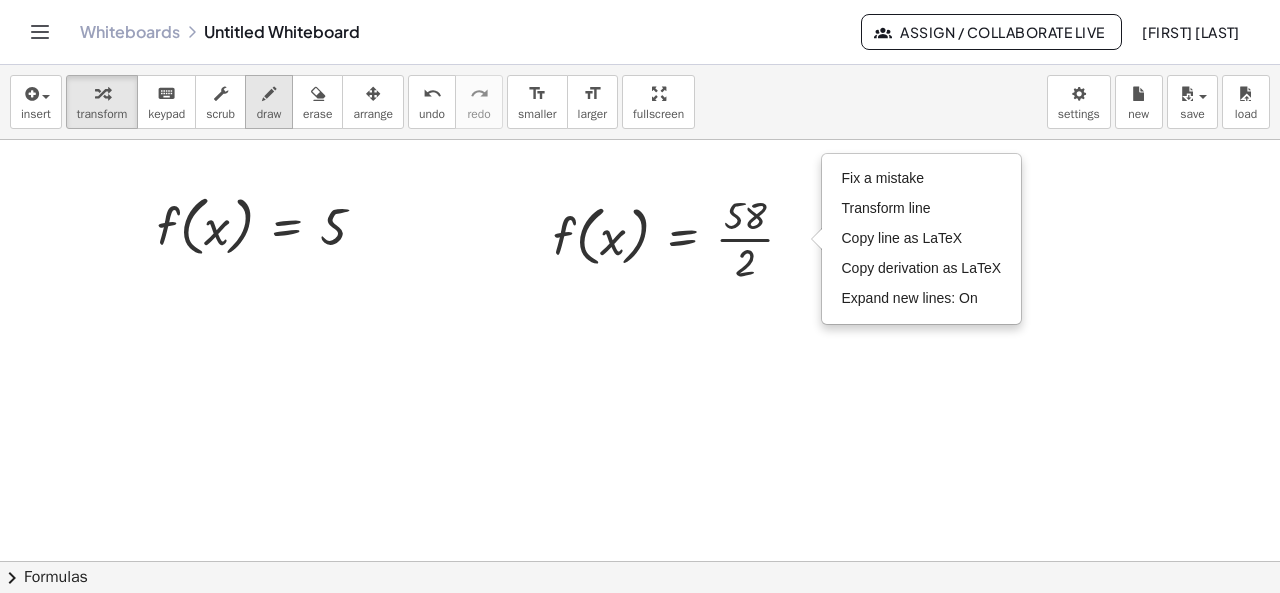 click on "draw" at bounding box center (269, 114) 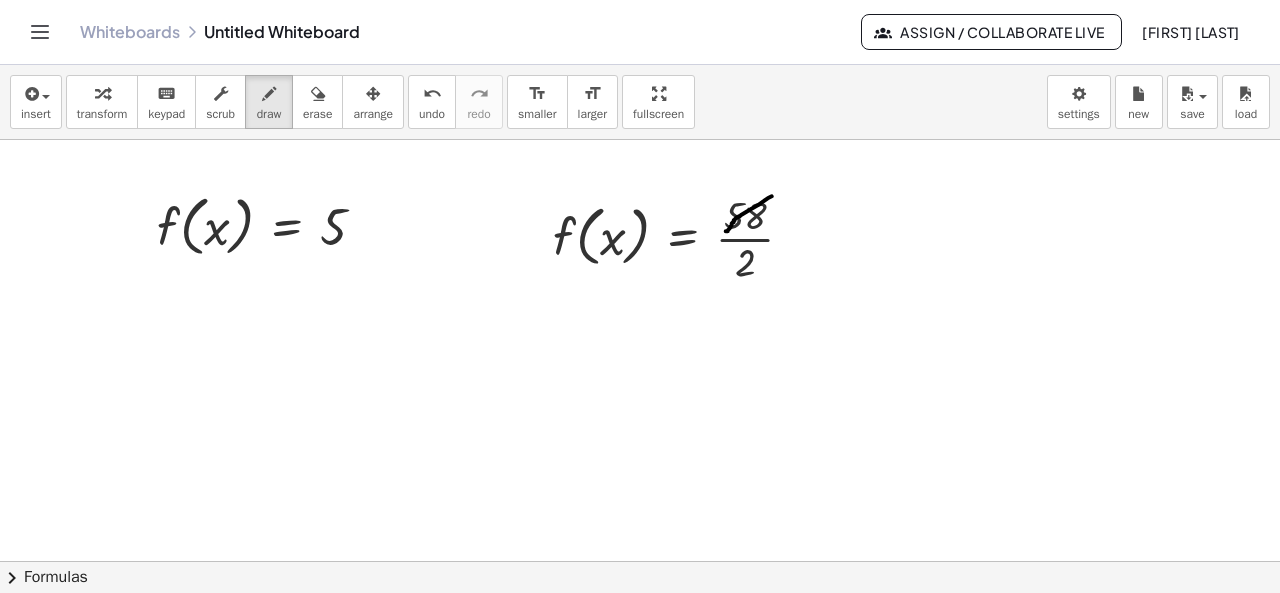 drag, startPoint x: 772, startPoint y: 195, endPoint x: 724, endPoint y: 231, distance: 60 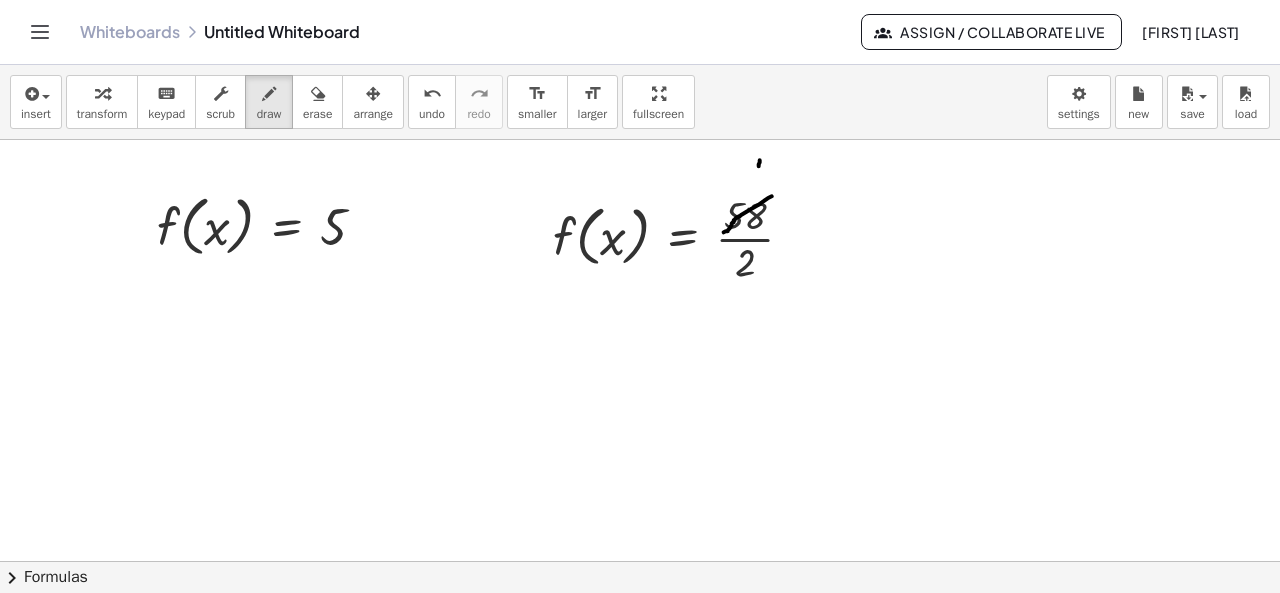 click at bounding box center (640, 627) 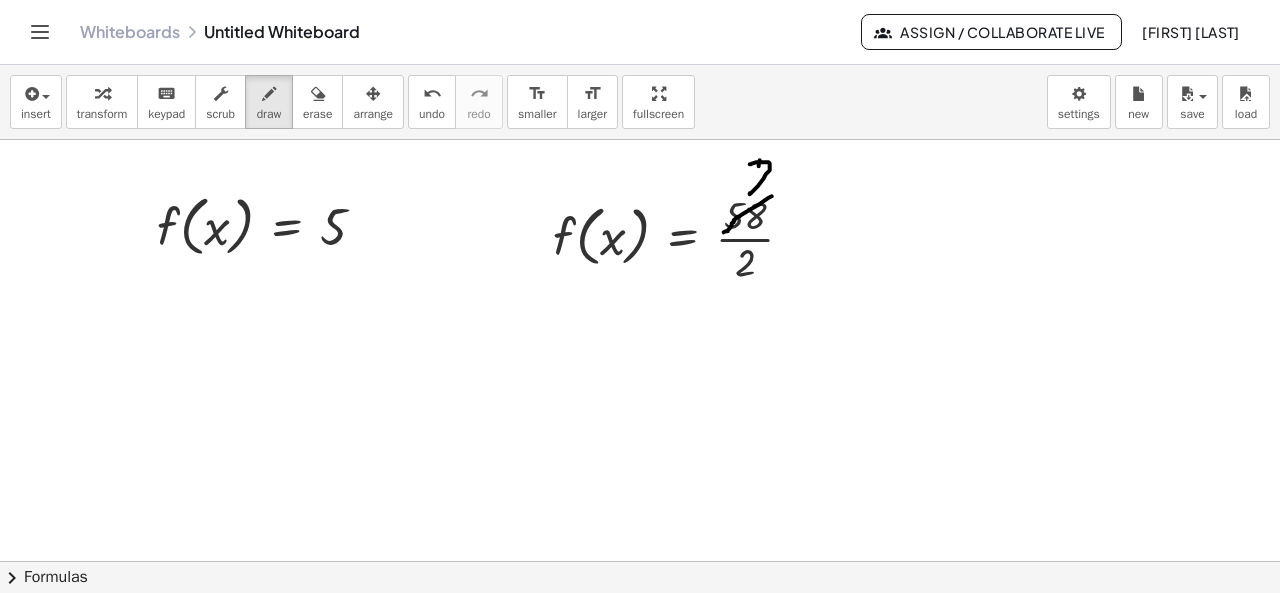 drag, startPoint x: 750, startPoint y: 163, endPoint x: 780, endPoint y: 192, distance: 41.725292 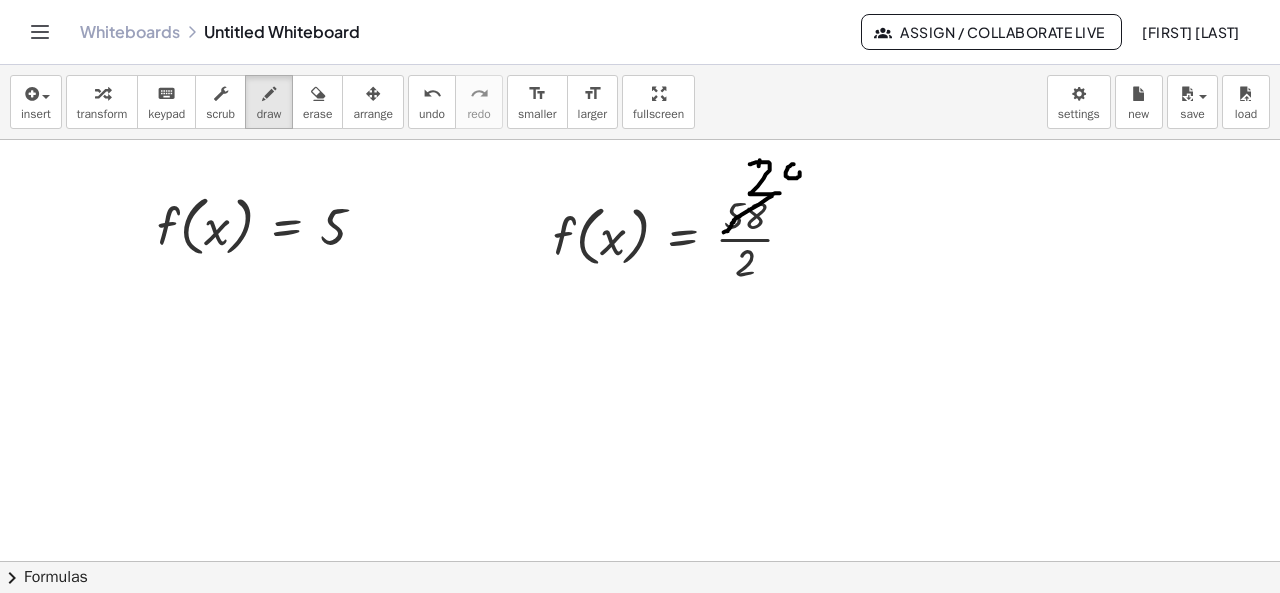 click at bounding box center (640, 627) 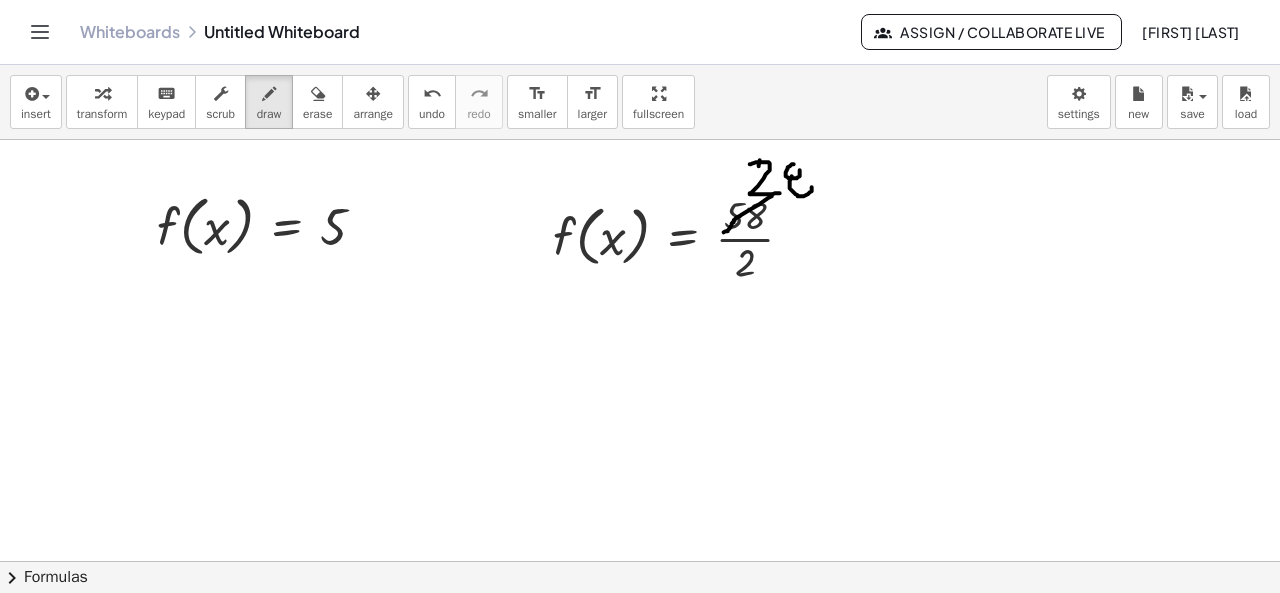 drag, startPoint x: 792, startPoint y: 175, endPoint x: 804, endPoint y: 179, distance: 12.649111 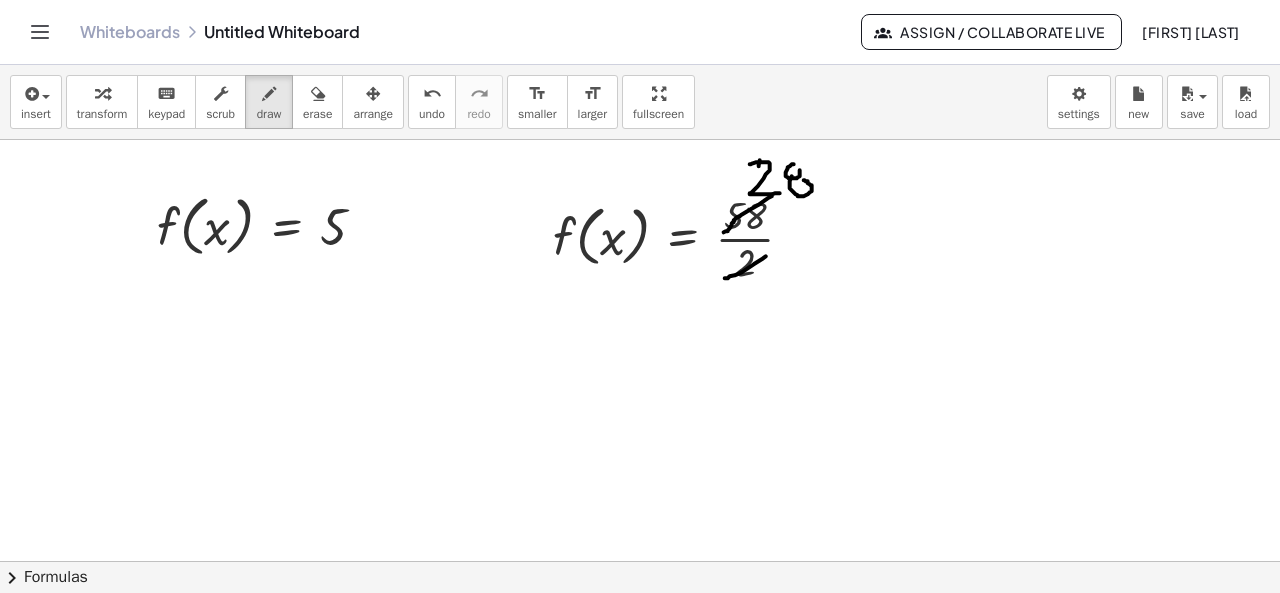 drag, startPoint x: 766, startPoint y: 255, endPoint x: 725, endPoint y: 277, distance: 46.52956 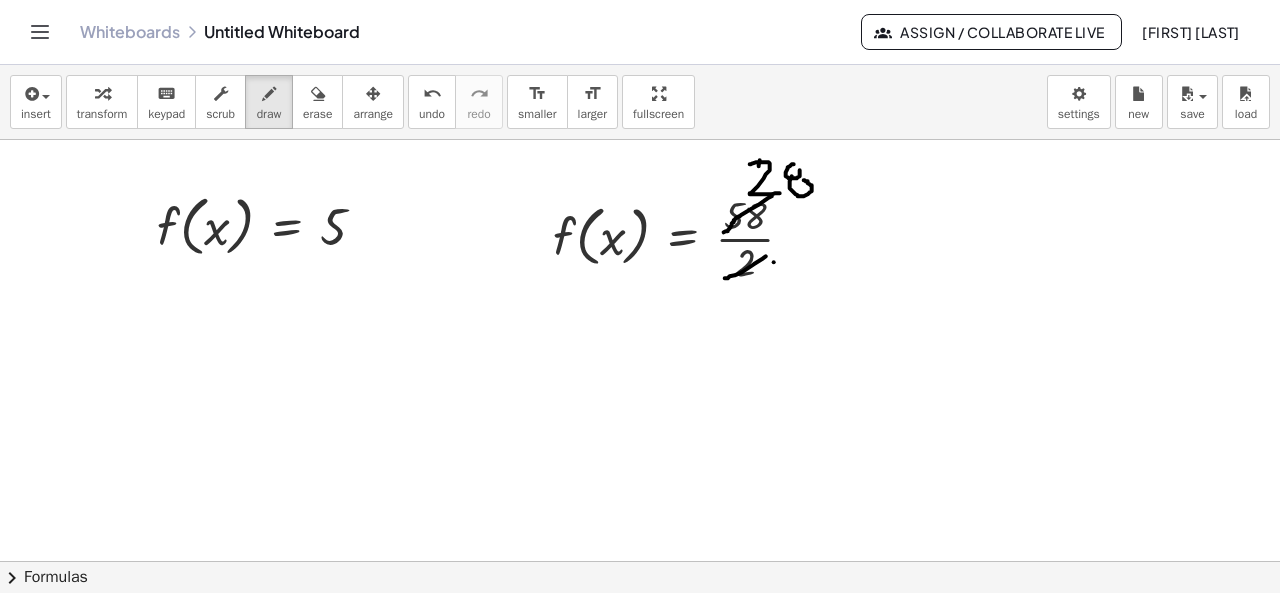 click at bounding box center (640, 627) 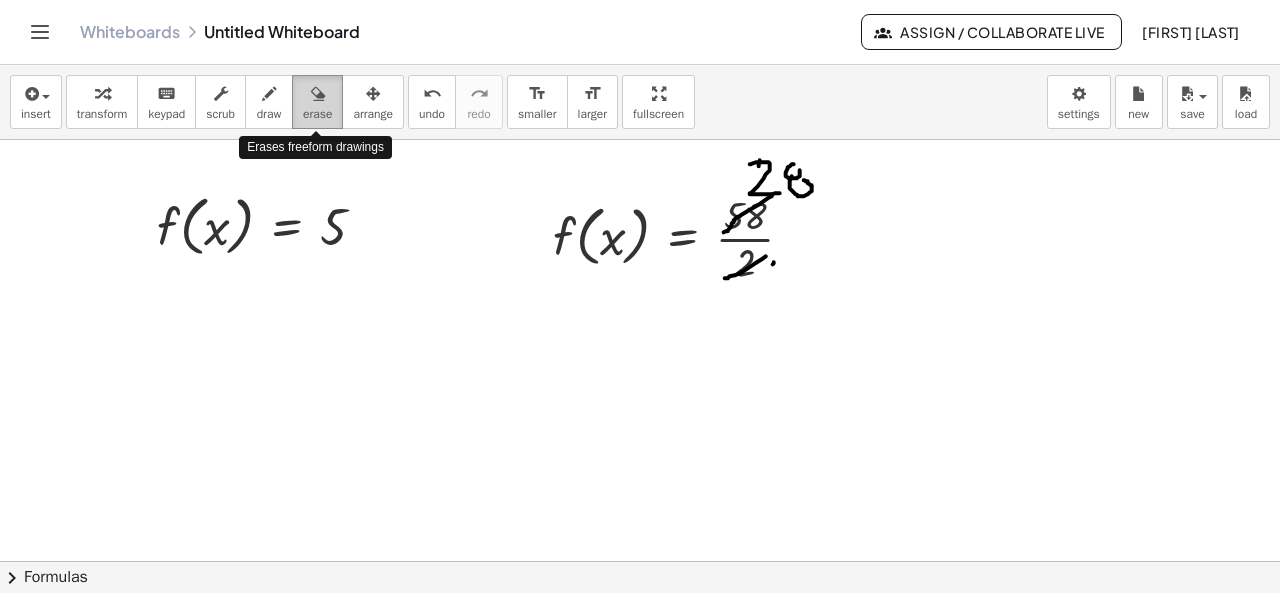 click on "erase" at bounding box center [317, 102] 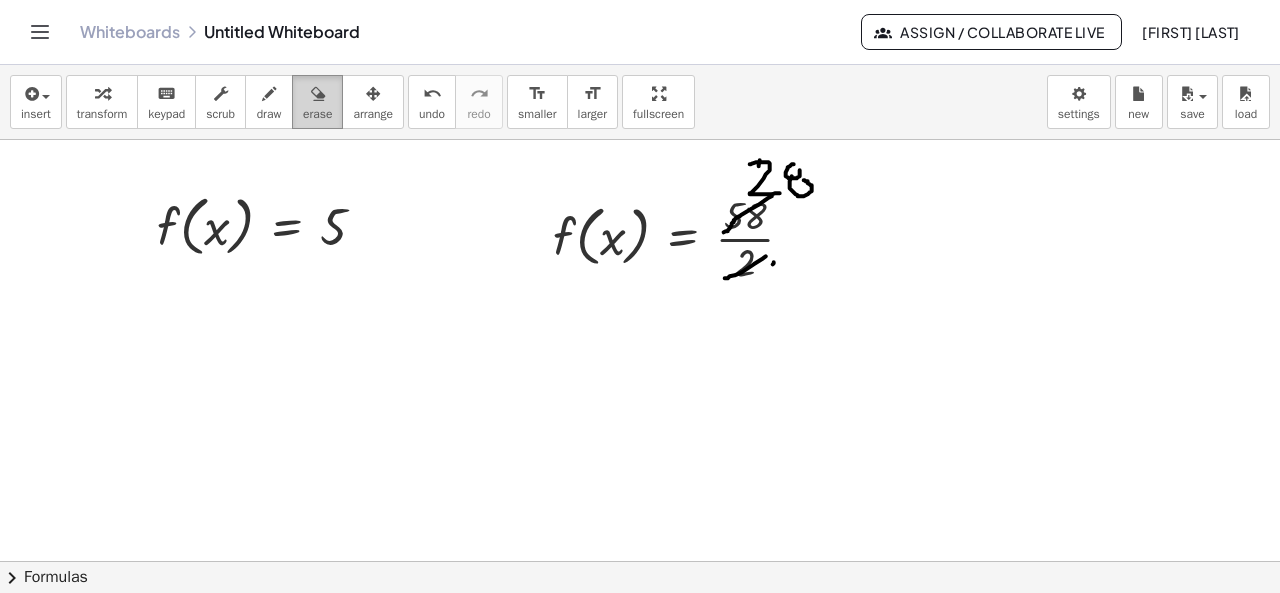 click on "erase" at bounding box center [317, 114] 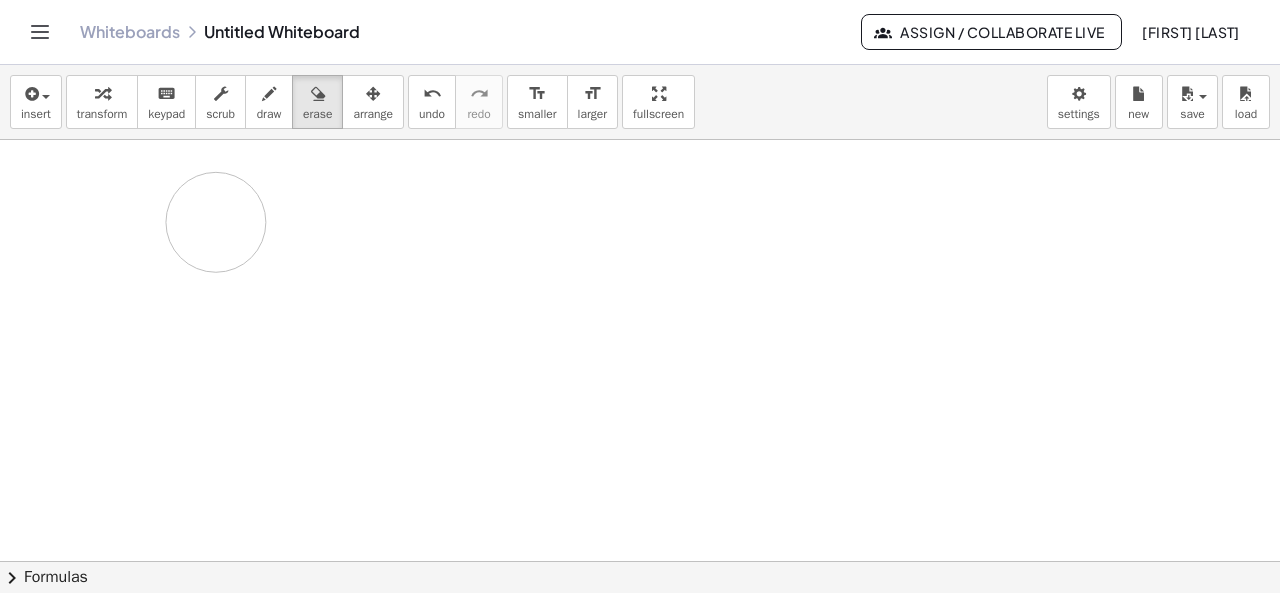 drag, startPoint x: 763, startPoint y: 171, endPoint x: 173, endPoint y: 226, distance: 592.55804 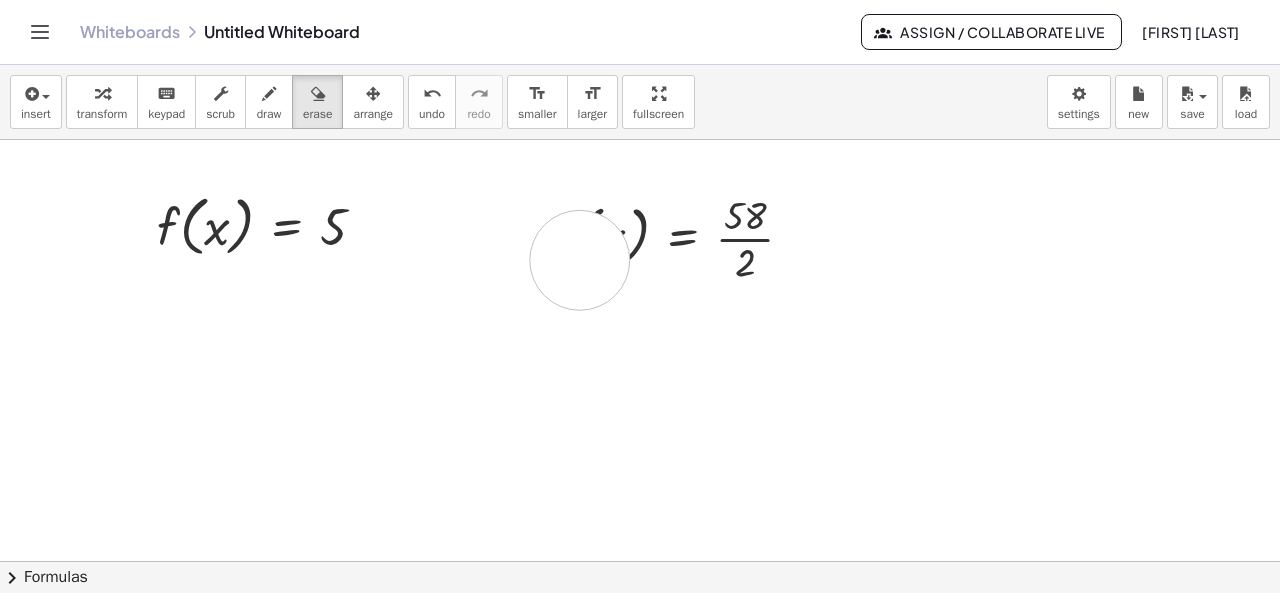 click at bounding box center [640, 627] 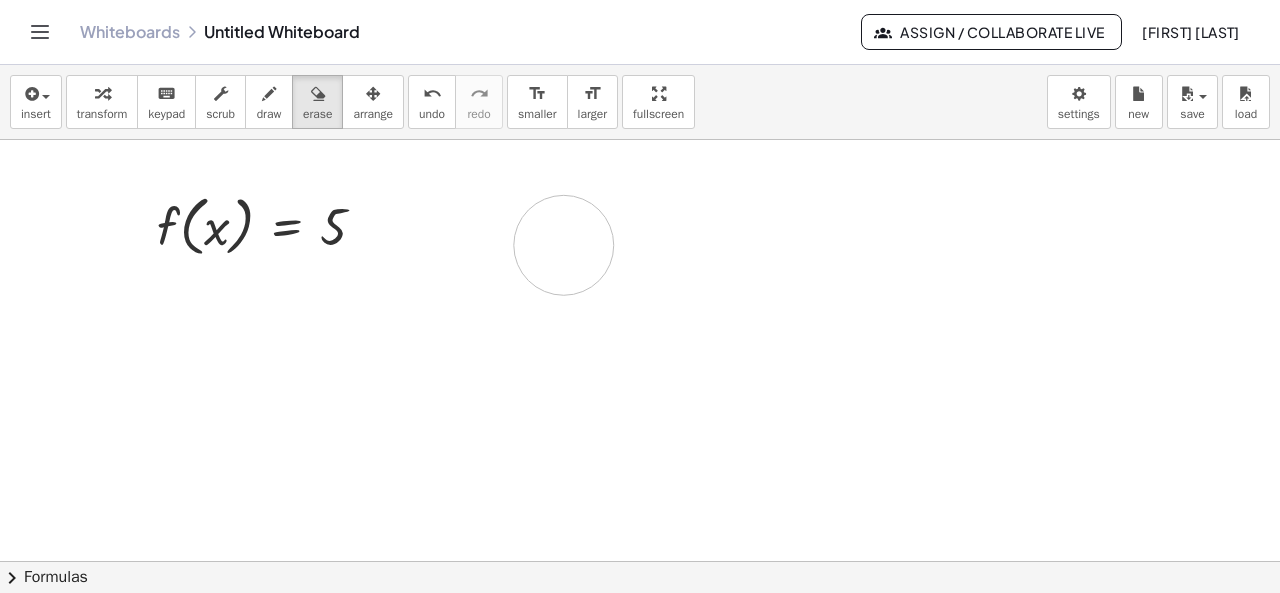drag, startPoint x: 818, startPoint y: 233, endPoint x: 561, endPoint y: 244, distance: 257.2353 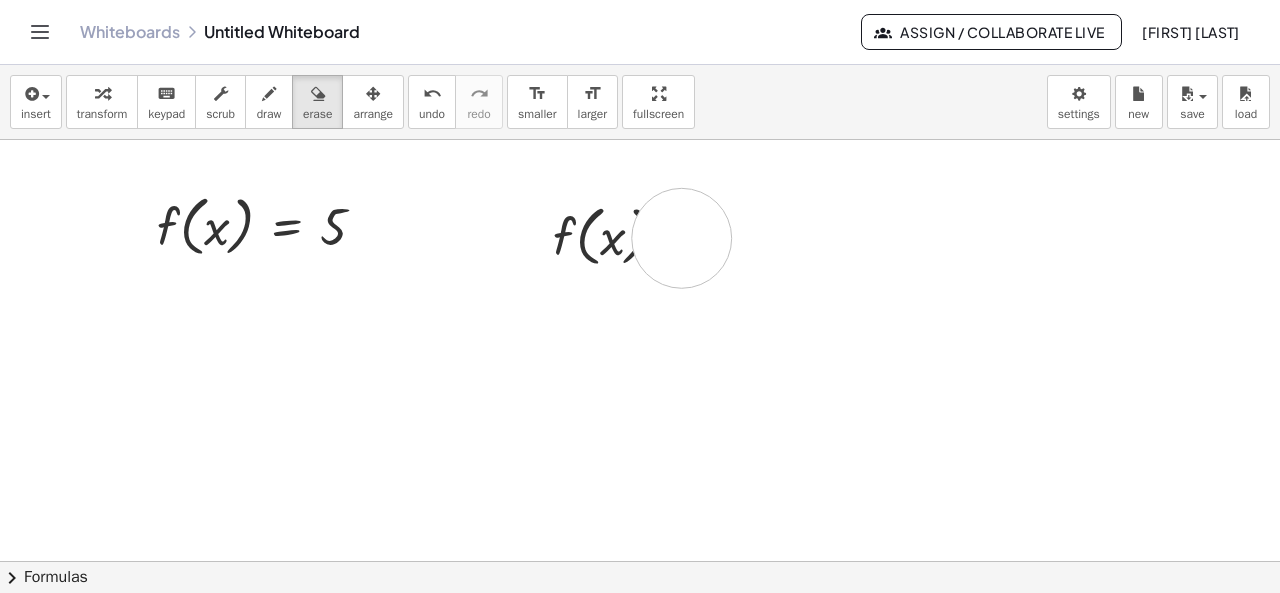 drag, startPoint x: 848, startPoint y: 227, endPoint x: 660, endPoint y: 239, distance: 188.38258 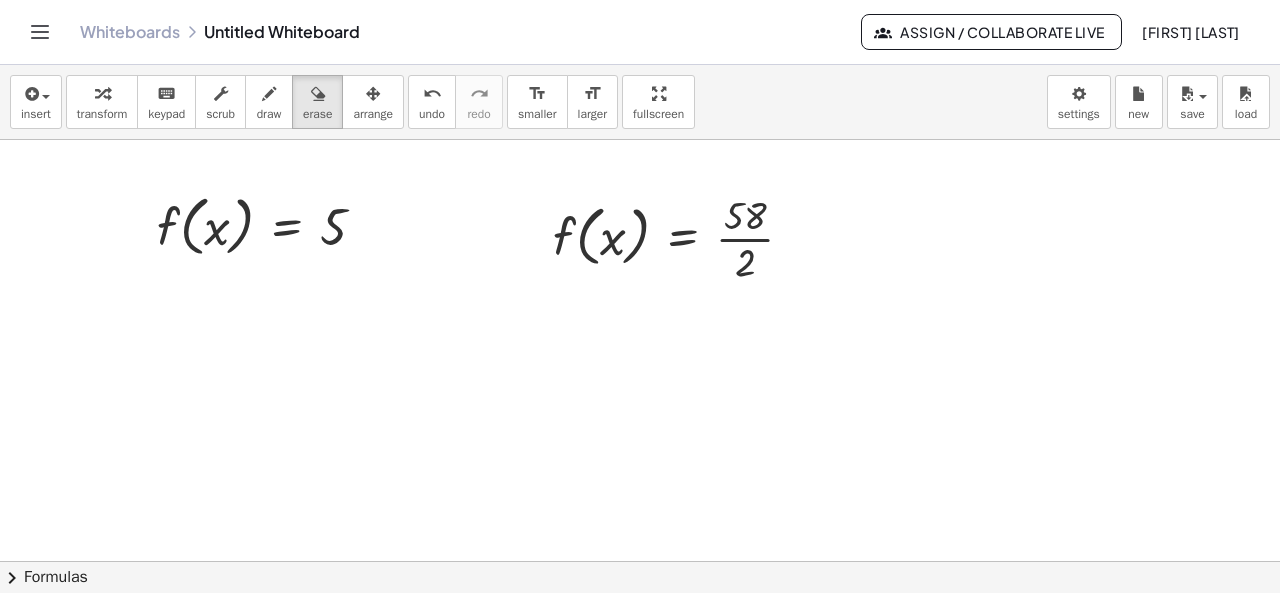 click at bounding box center [640, 627] 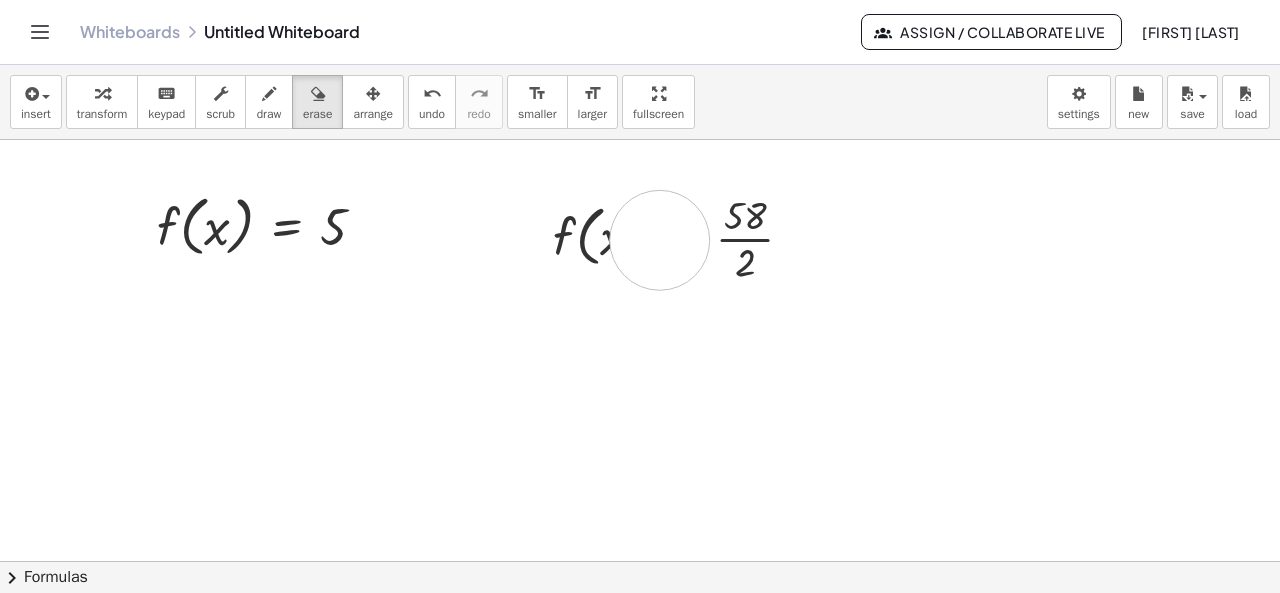 click at bounding box center [640, 627] 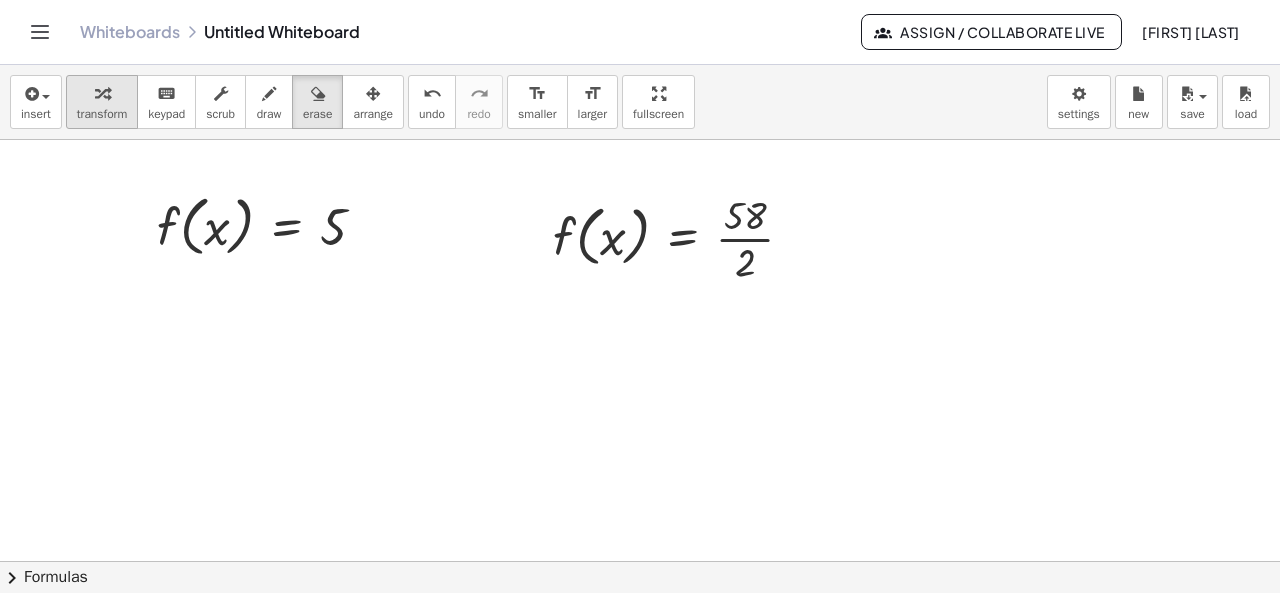 click at bounding box center (102, 93) 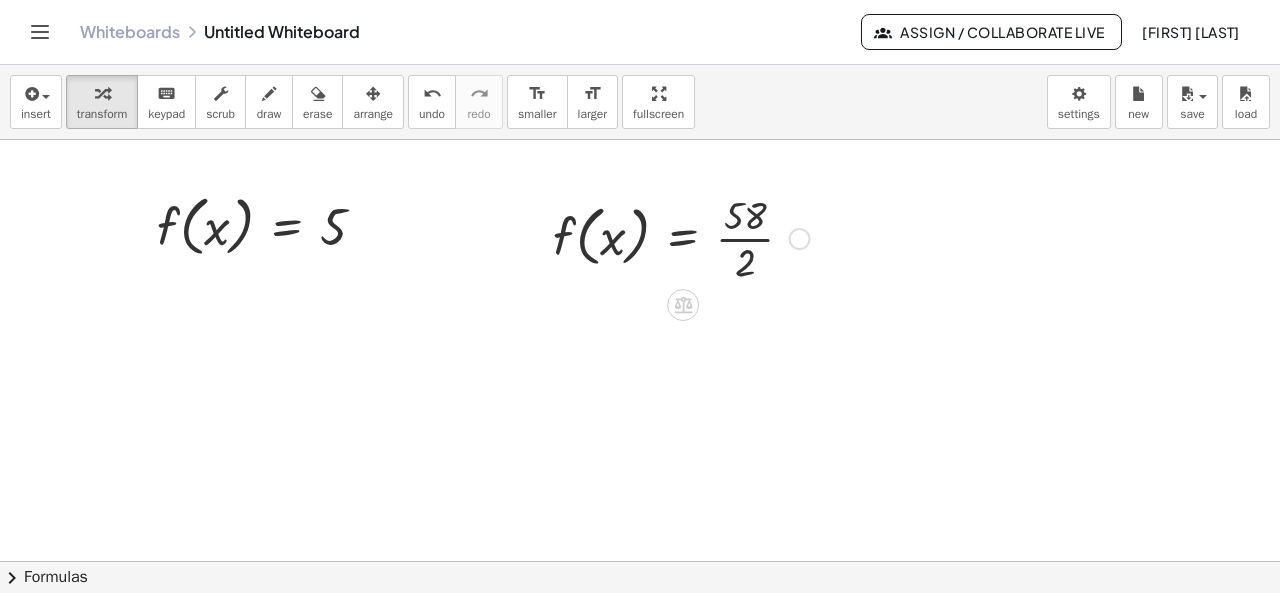 click at bounding box center [681, 237] 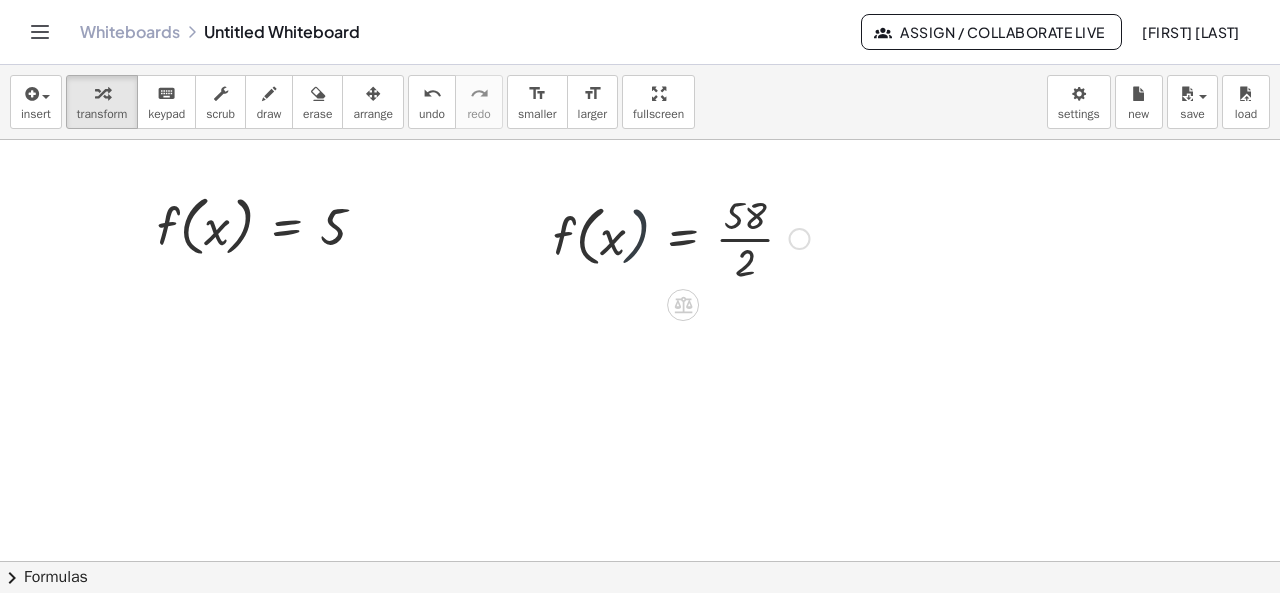 click at bounding box center [681, 237] 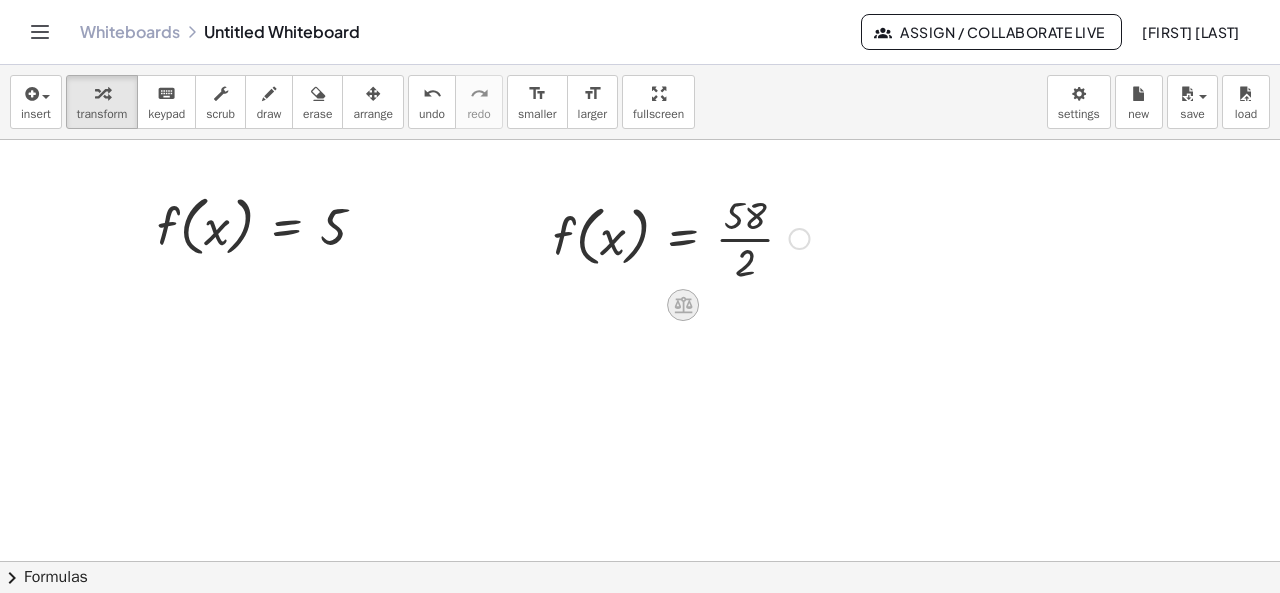 click 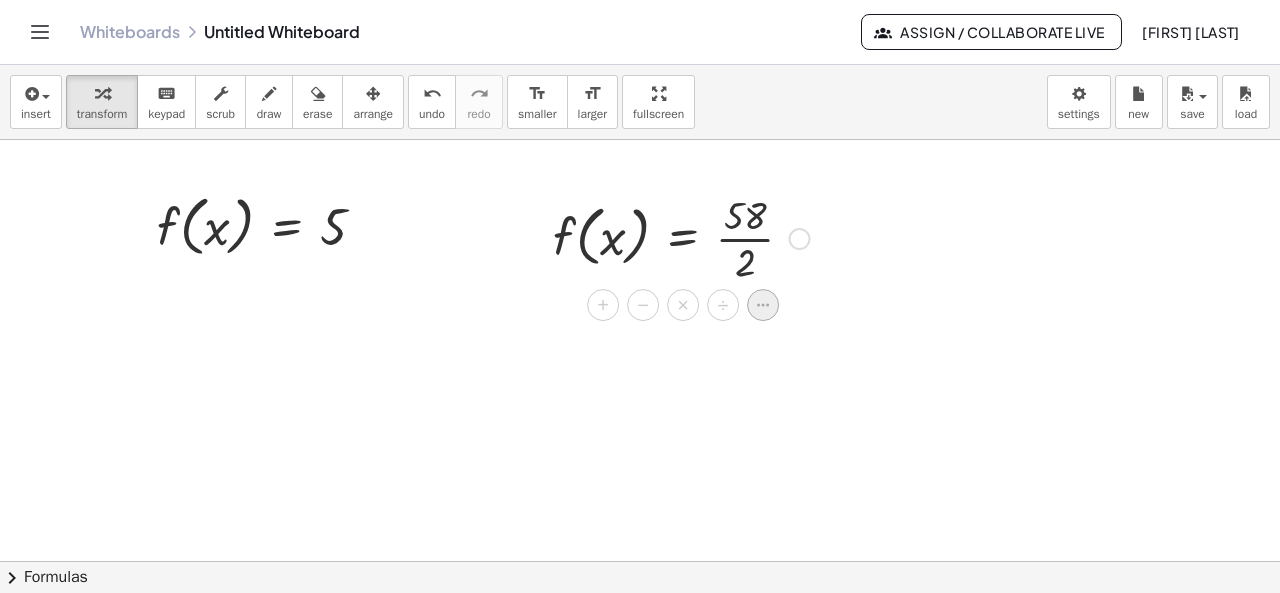 click 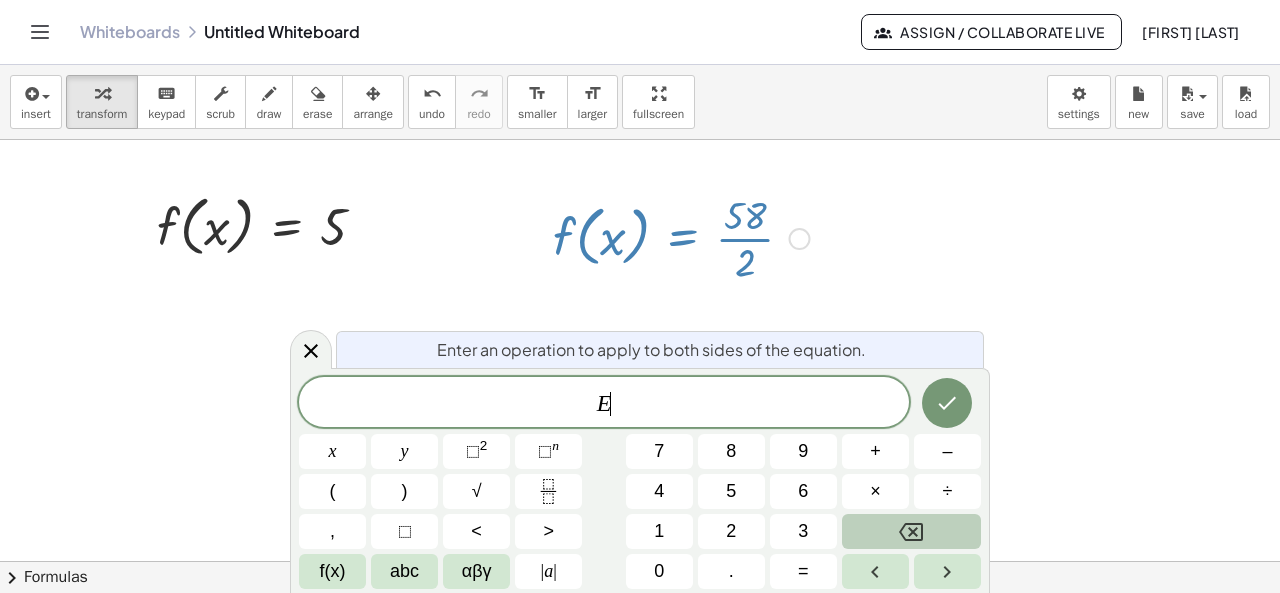 click 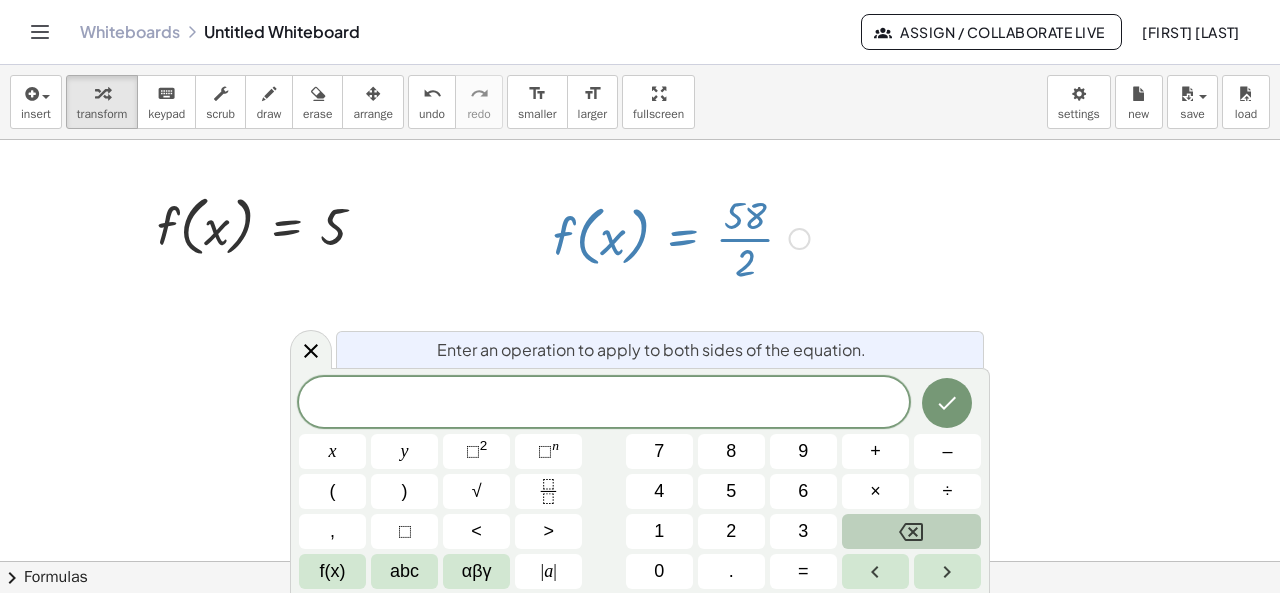 click 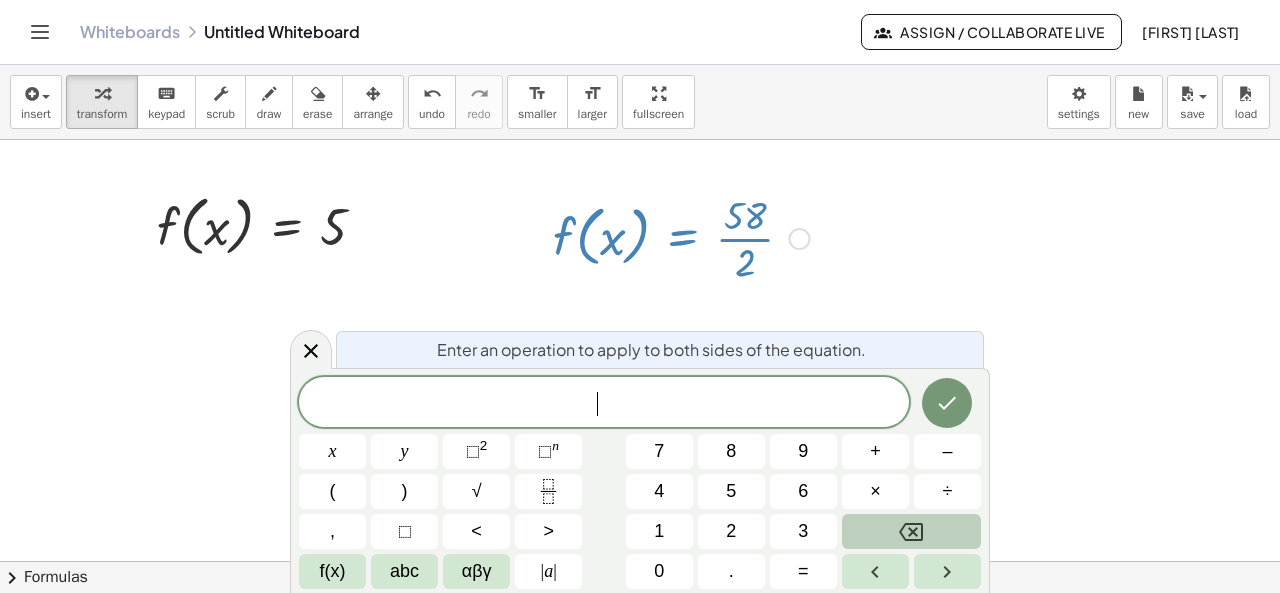 click 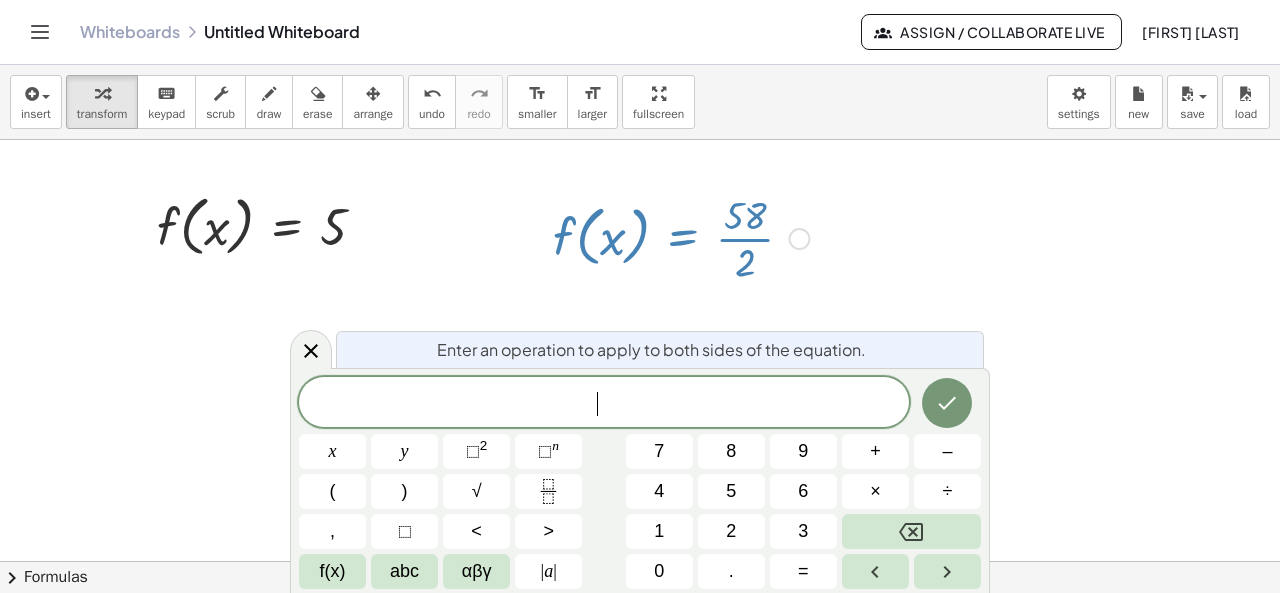 drag, startPoint x: 767, startPoint y: 234, endPoint x: 602, endPoint y: 223, distance: 165.36626 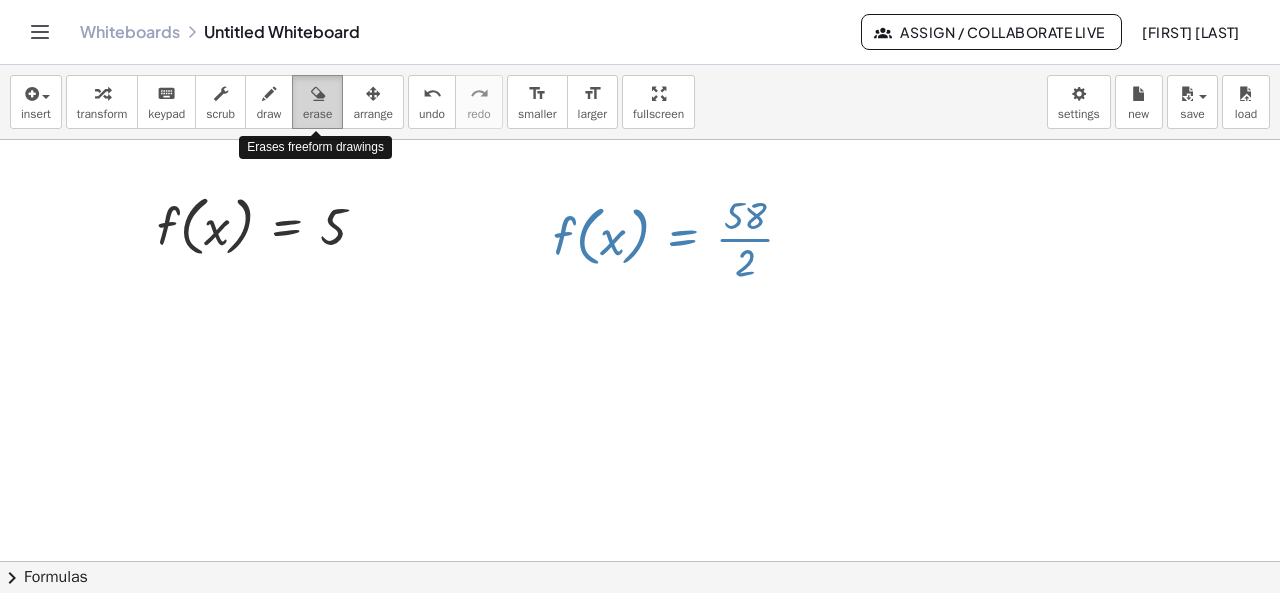 click on "erase" at bounding box center [317, 114] 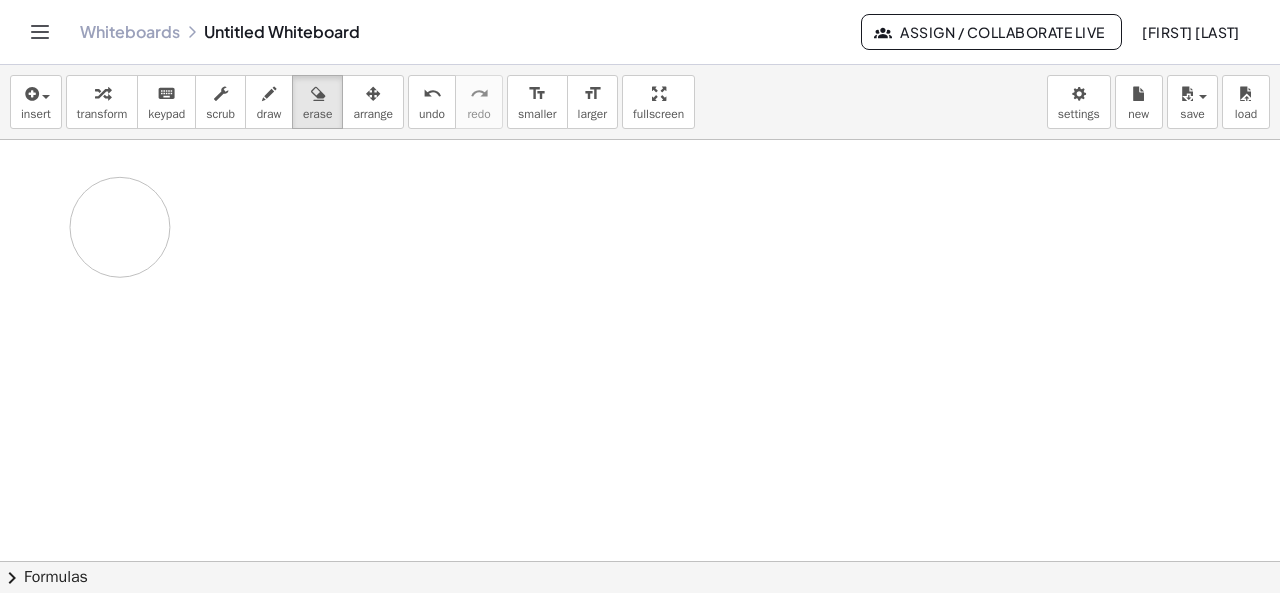 drag, startPoint x: 774, startPoint y: 235, endPoint x: 120, endPoint y: 227, distance: 654.04895 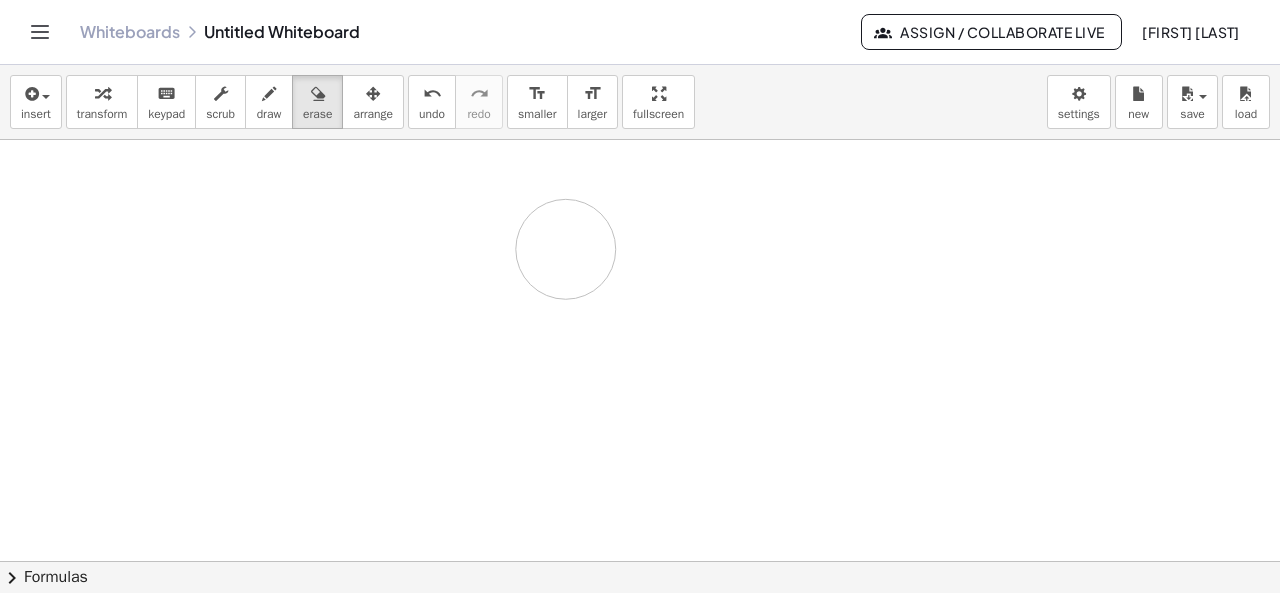 drag, startPoint x: 182, startPoint y: 225, endPoint x: 681, endPoint y: 221, distance: 499.01602 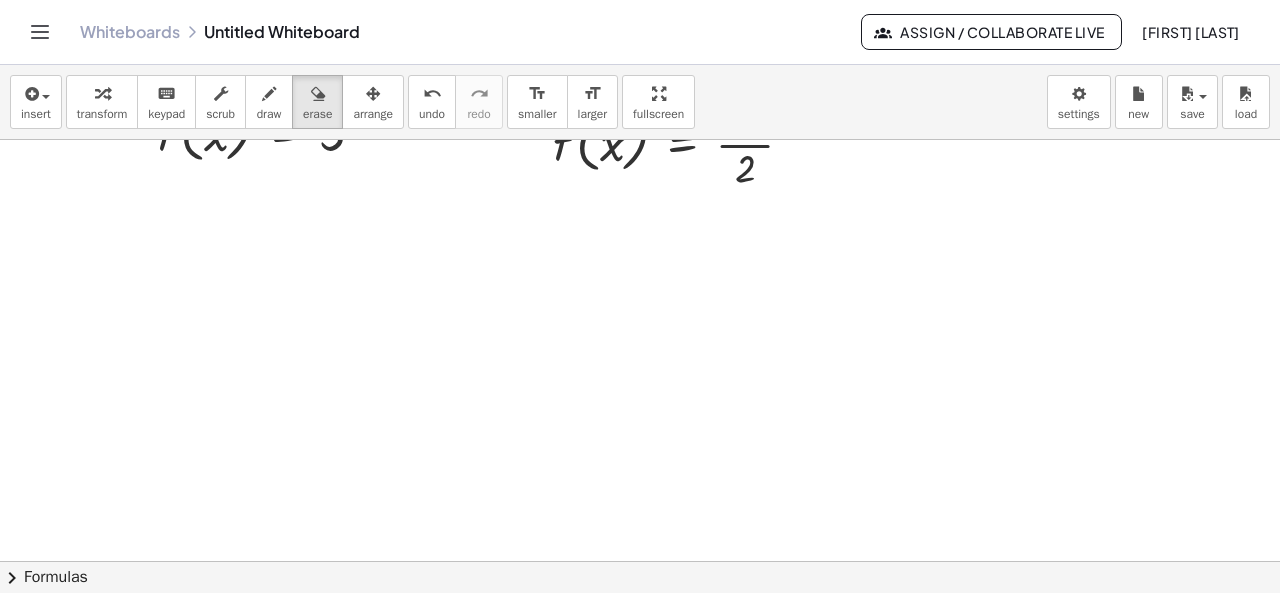 scroll, scrollTop: 0, scrollLeft: 0, axis: both 